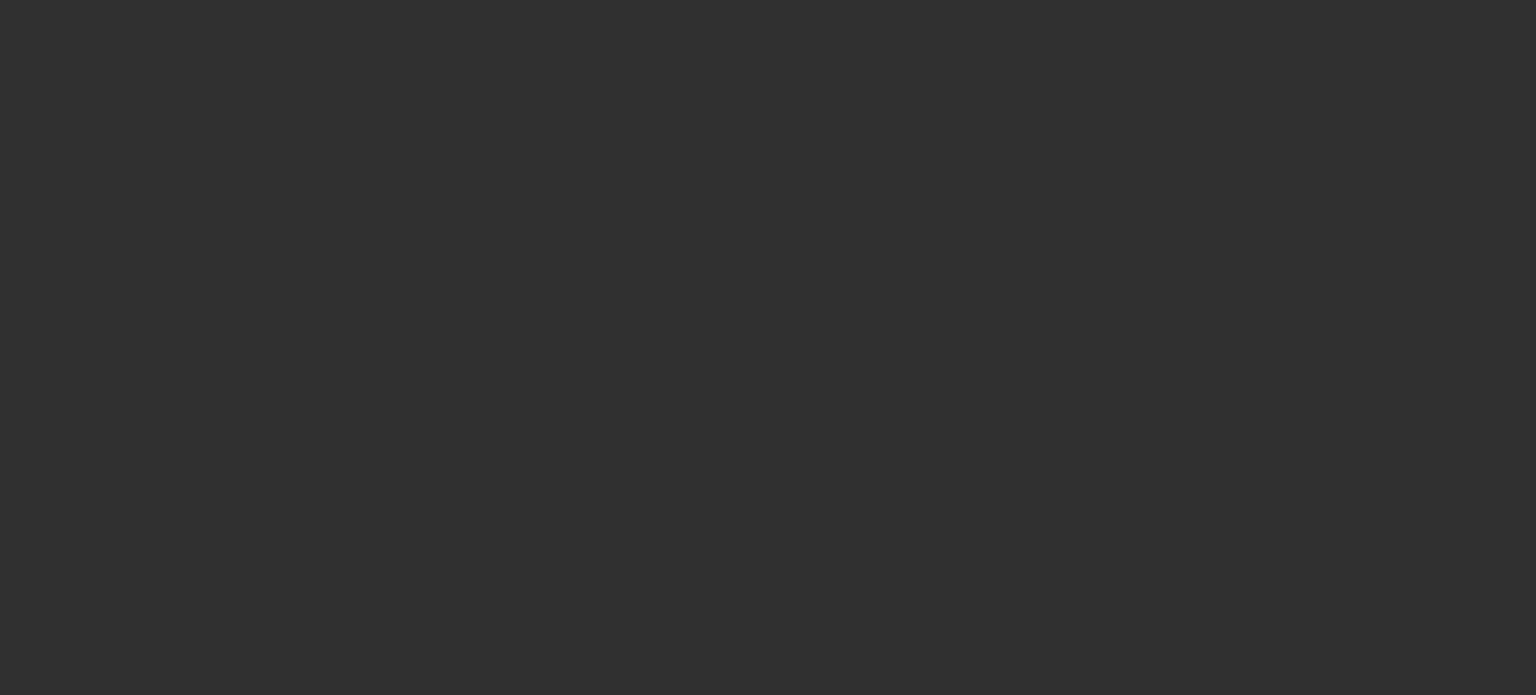 scroll, scrollTop: 0, scrollLeft: 0, axis: both 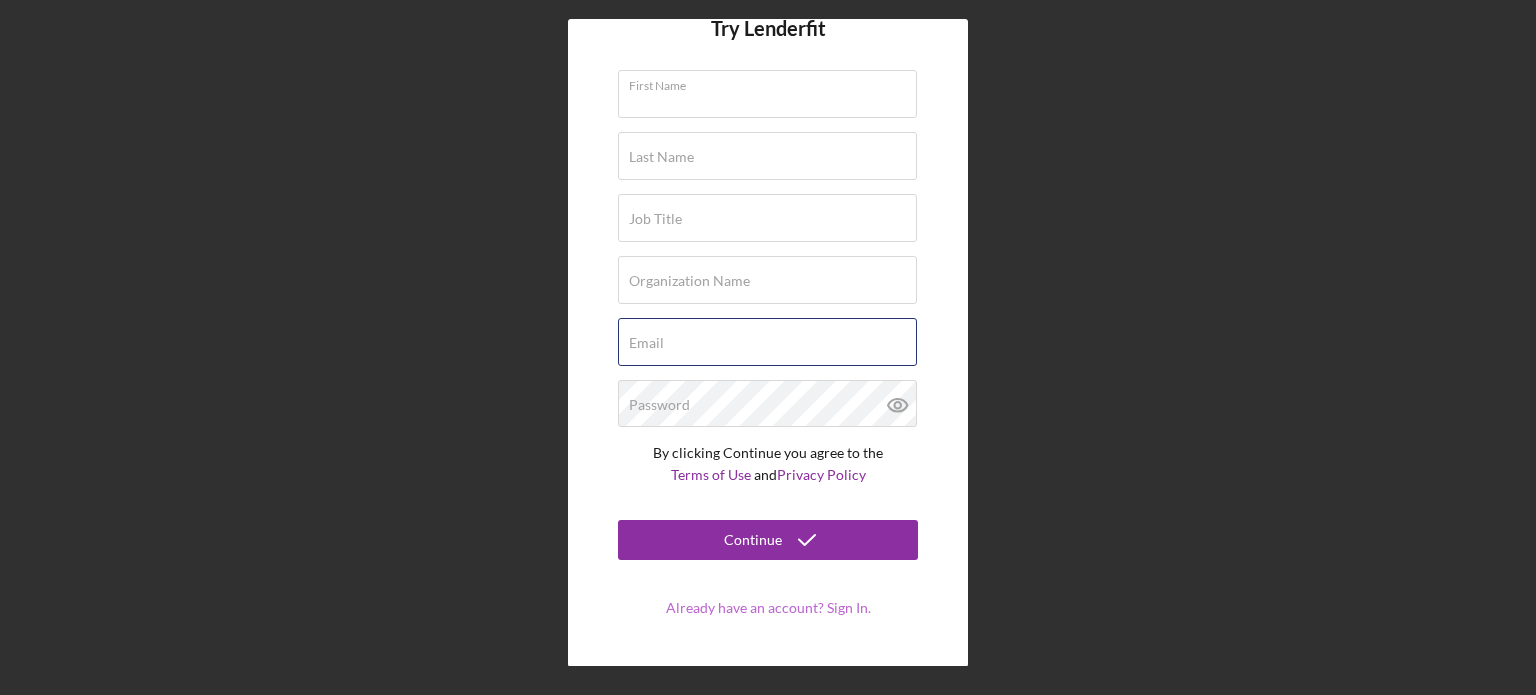 type on "[EMAIL]" 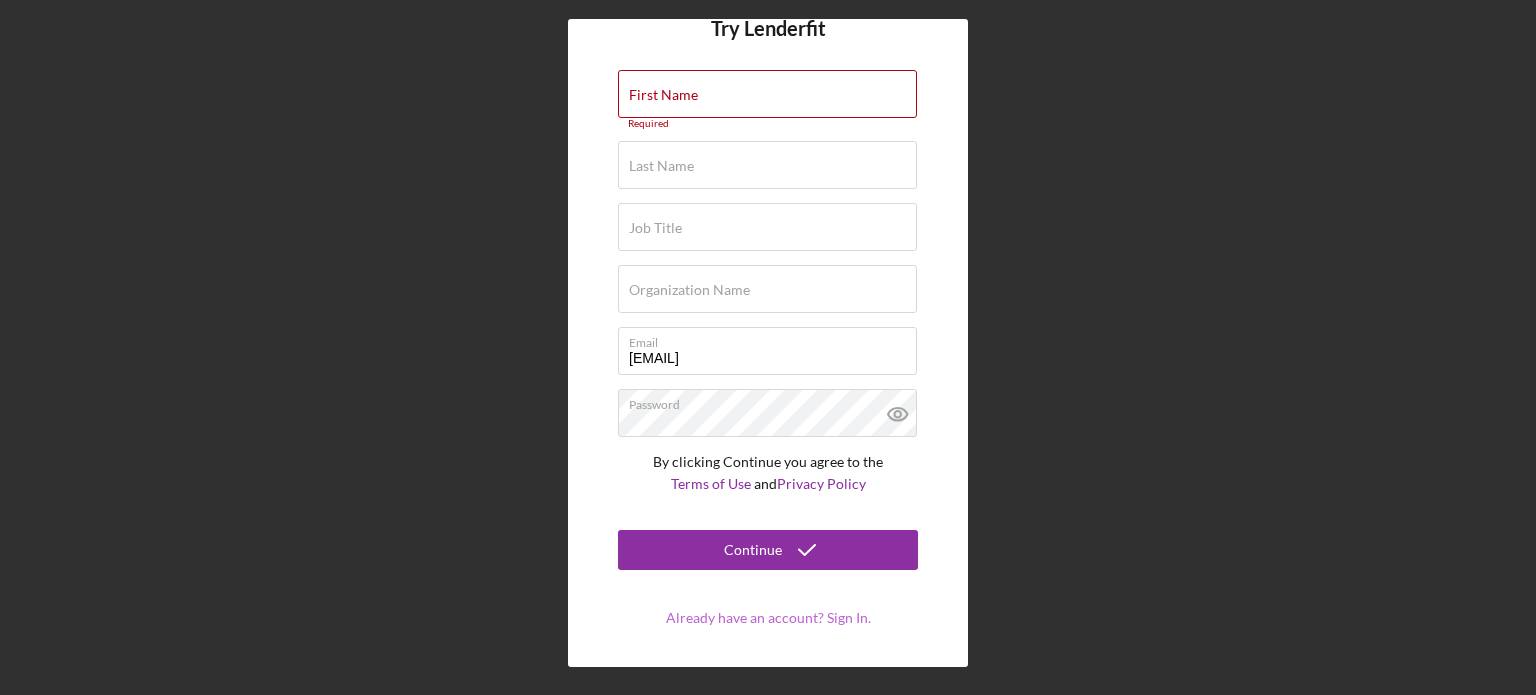 click on "Already have an account? Sign In." at bounding box center [768, 617] 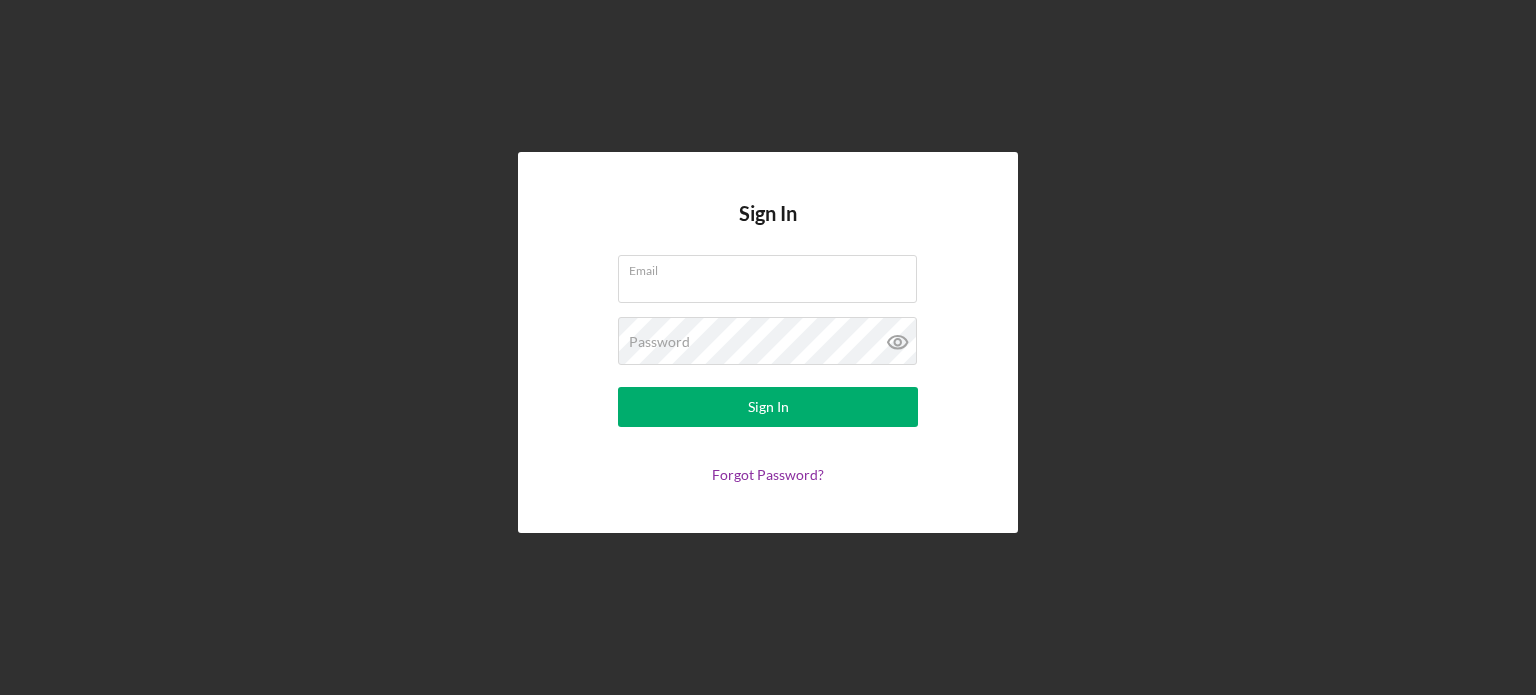 type on "[EMAIL]" 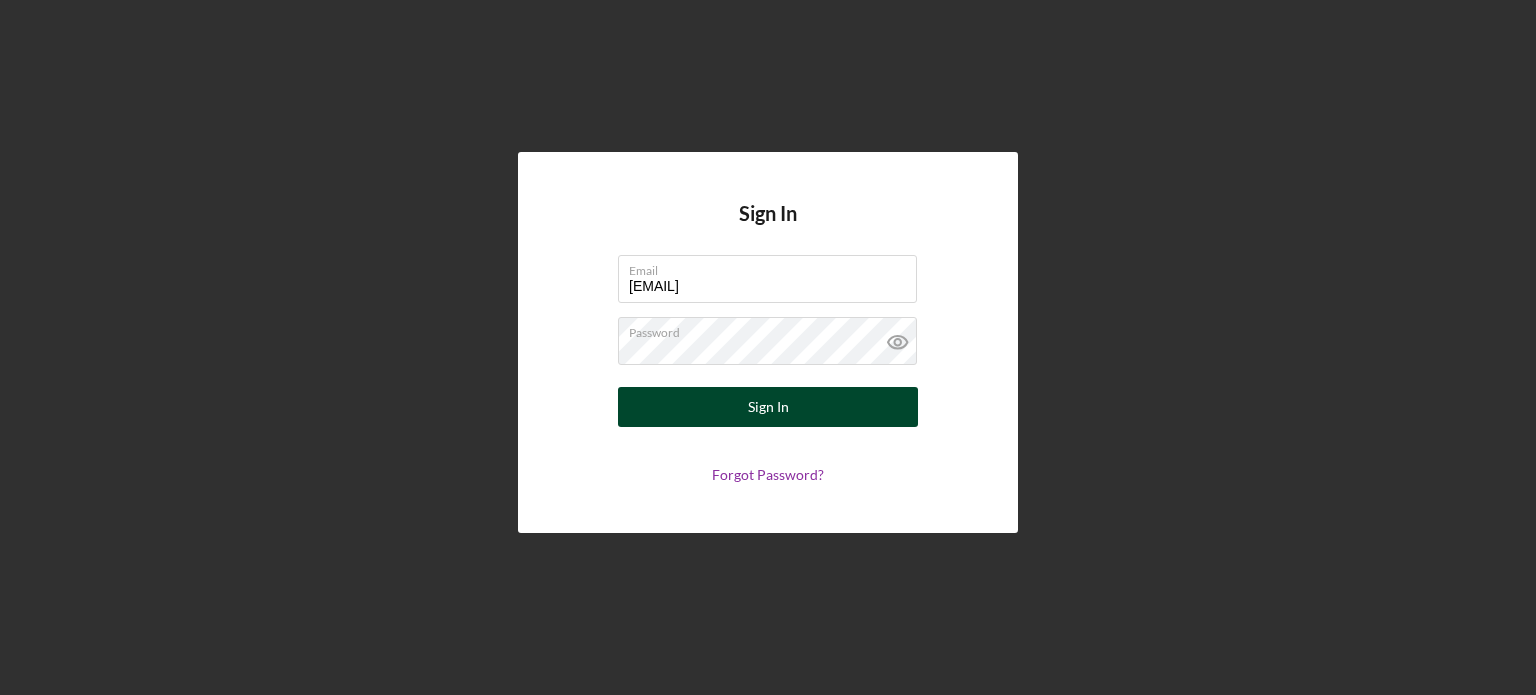click on "Sign In" at bounding box center (768, 407) 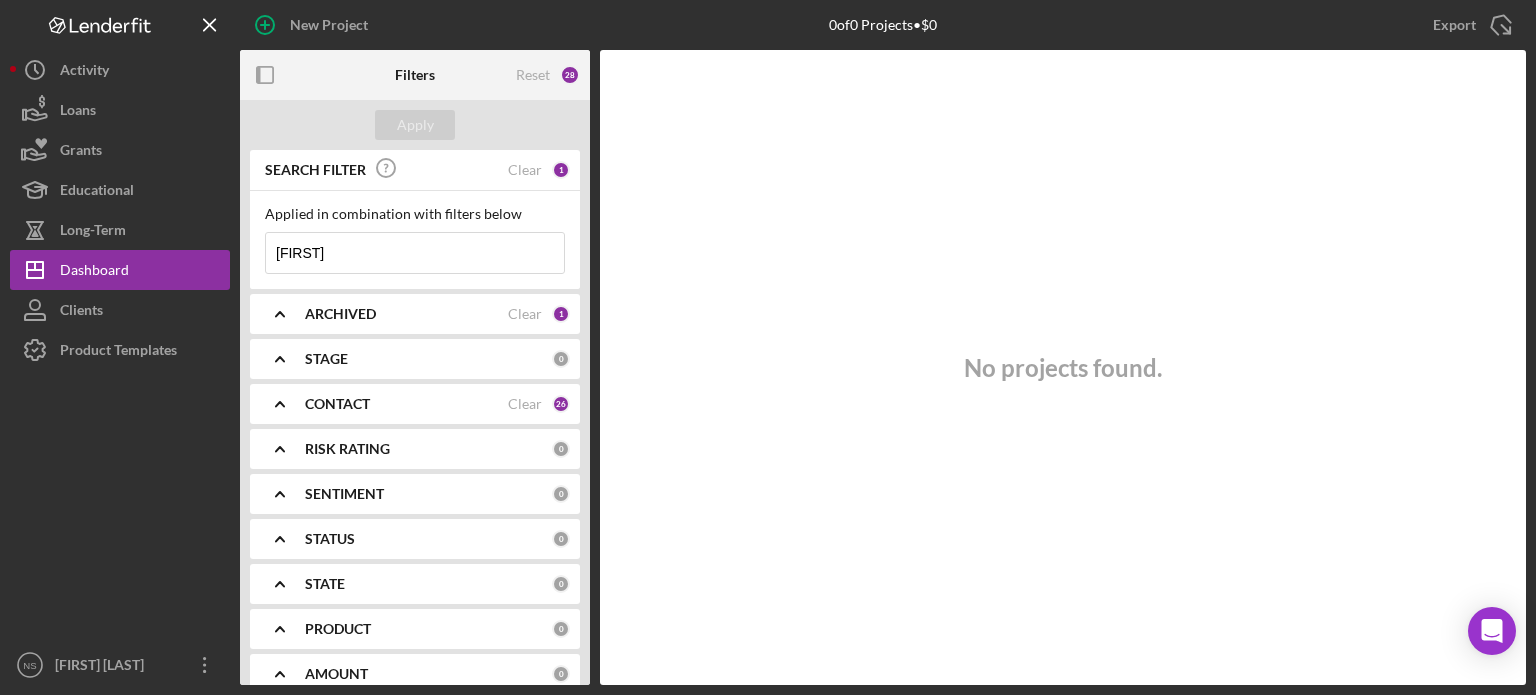 type 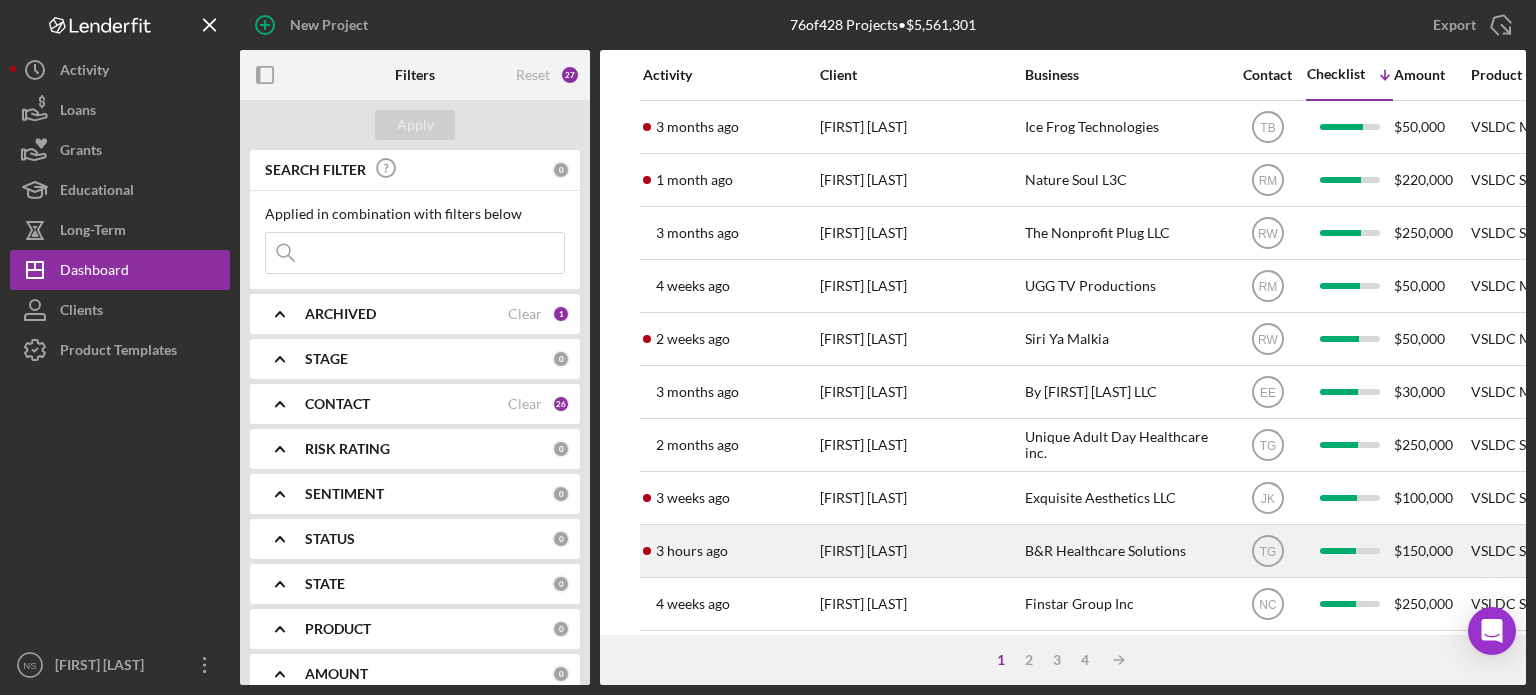 click on "[FIRST] [LAST]" at bounding box center (920, 551) 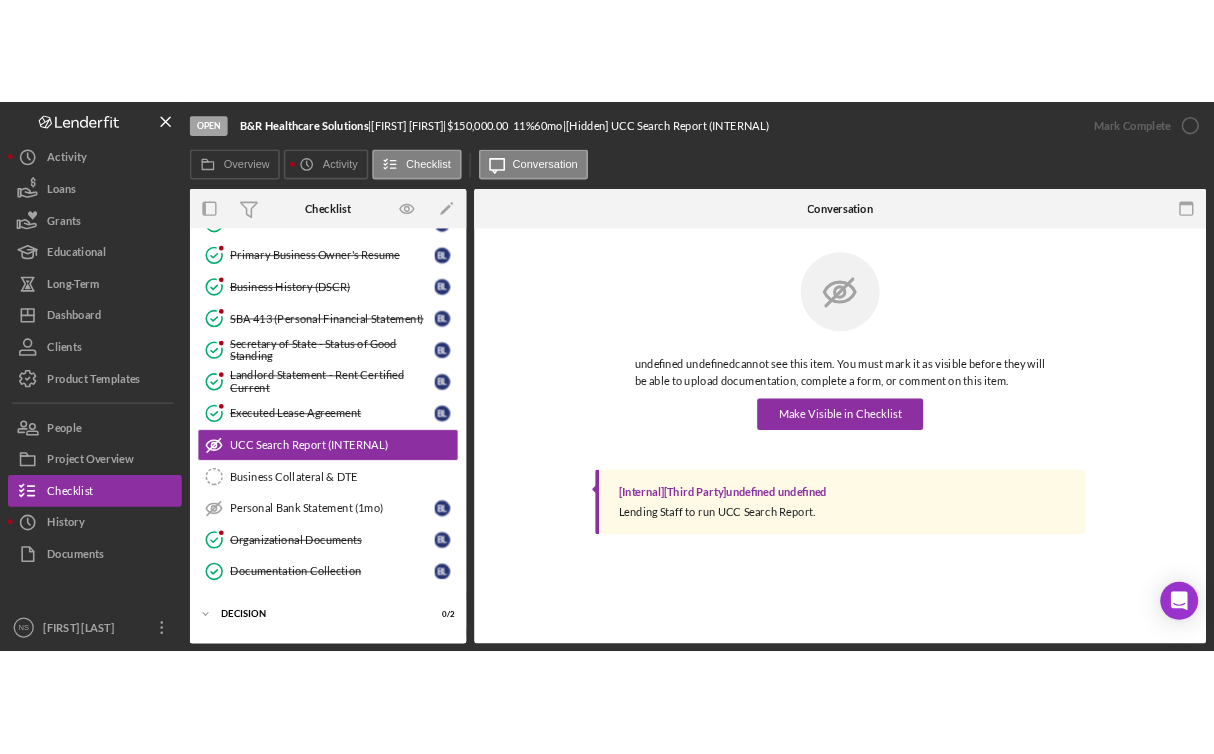 scroll, scrollTop: 328, scrollLeft: 0, axis: vertical 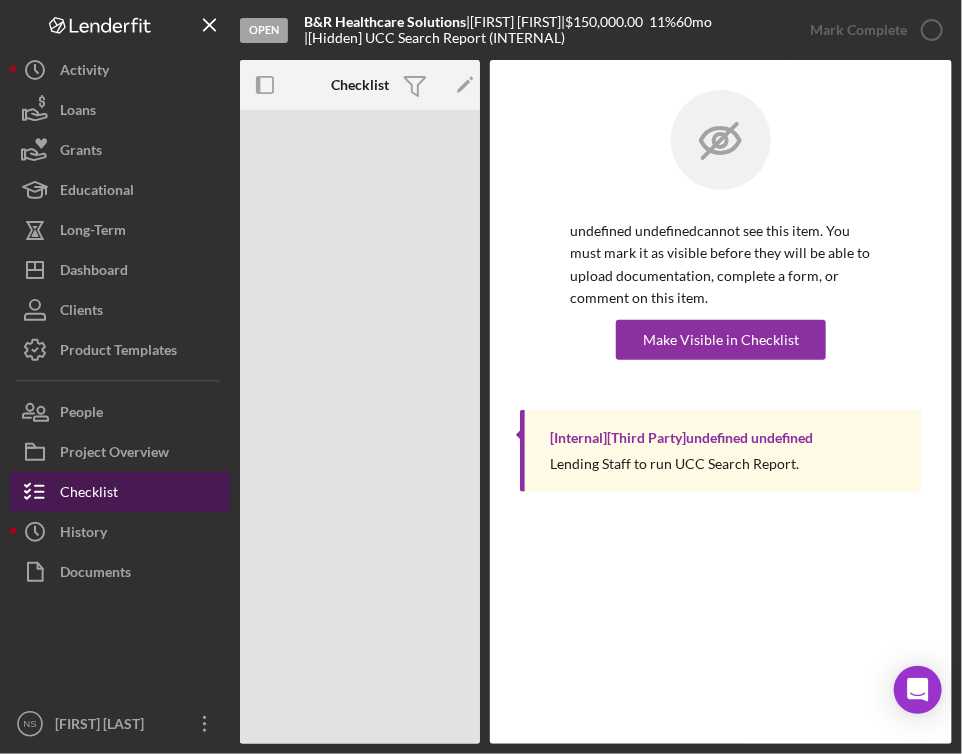 click on "Checklist" at bounding box center (89, 494) 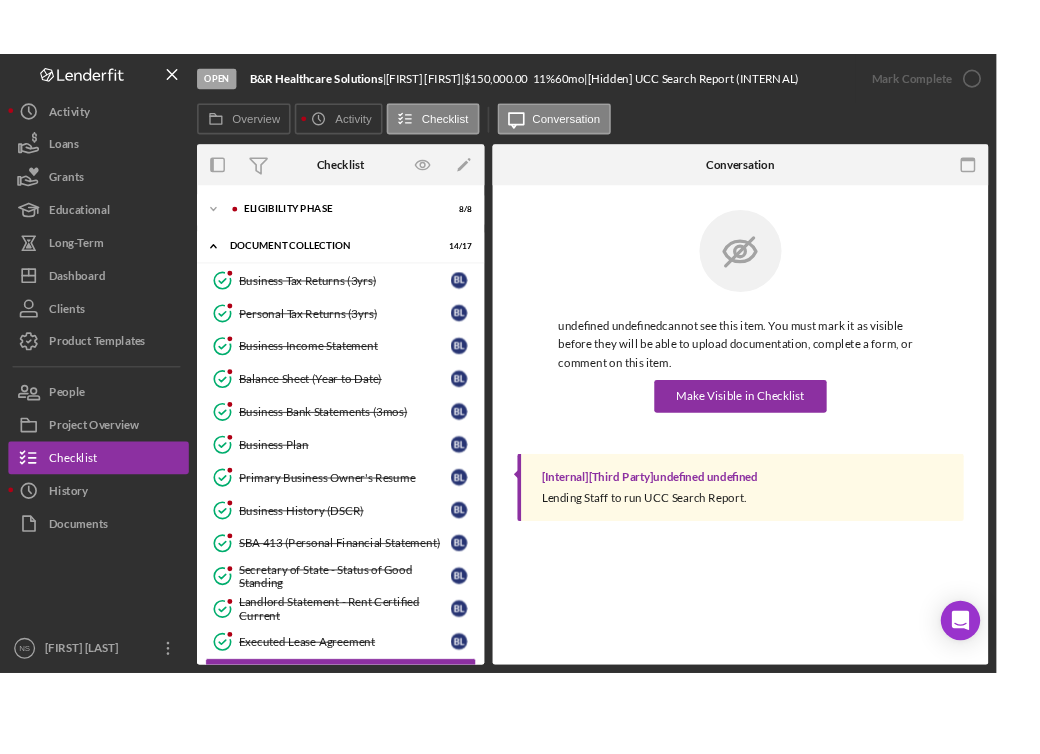 scroll, scrollTop: 301, scrollLeft: 0, axis: vertical 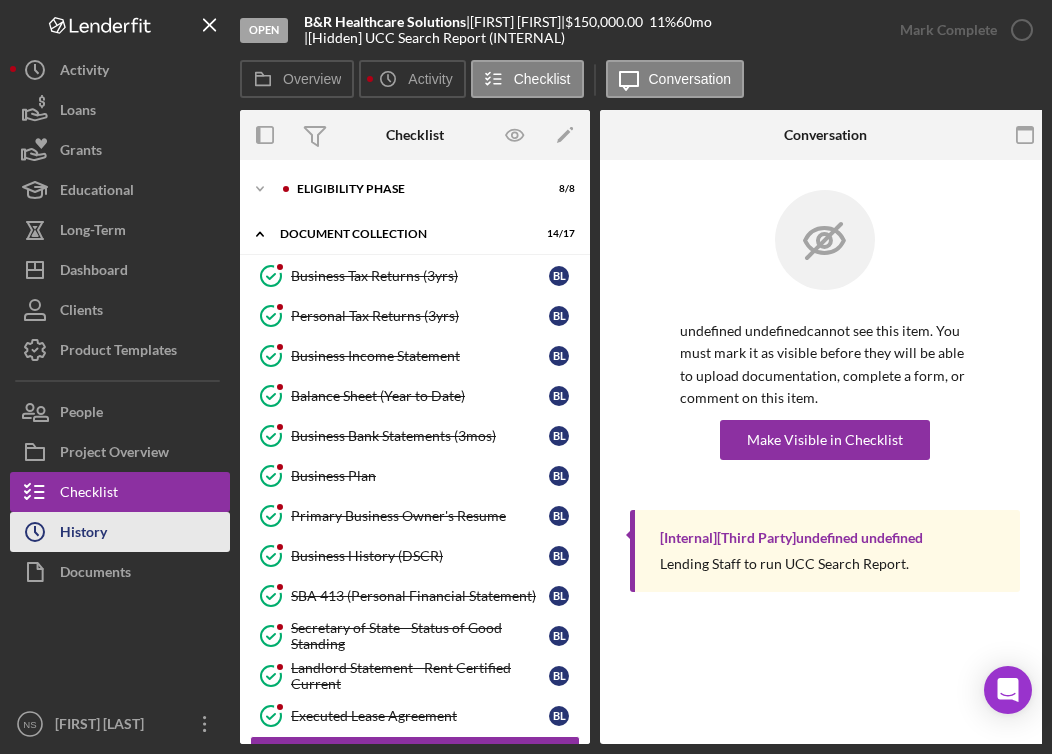 click on "History" at bounding box center (83, 534) 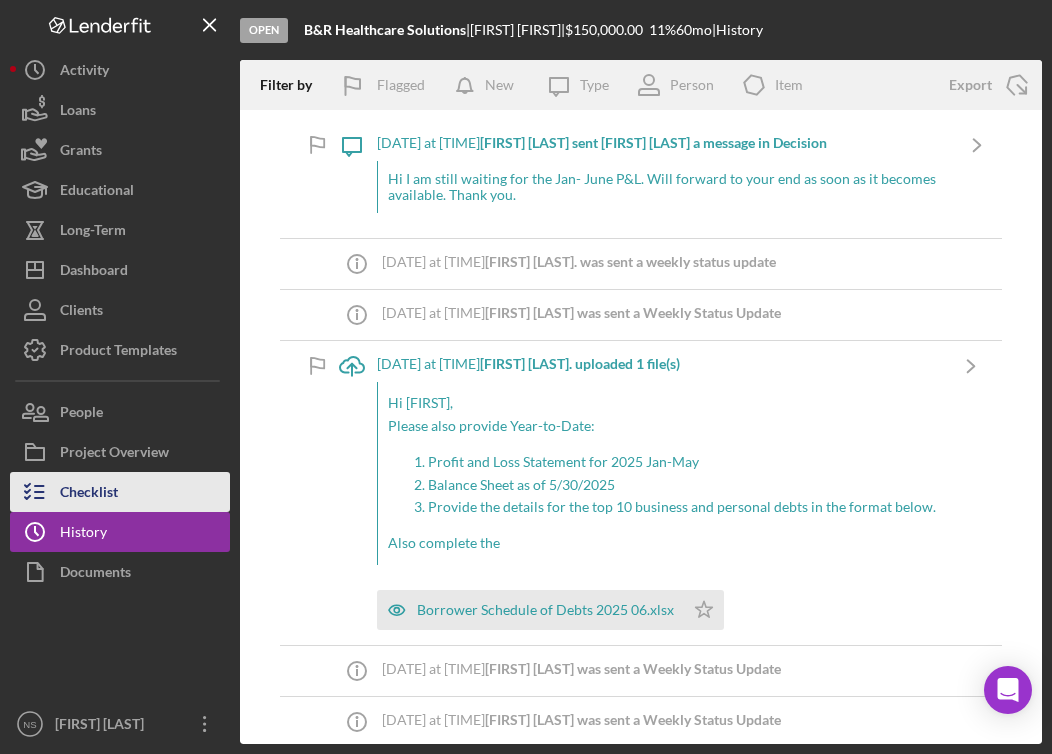 click on "Checklist" at bounding box center (89, 494) 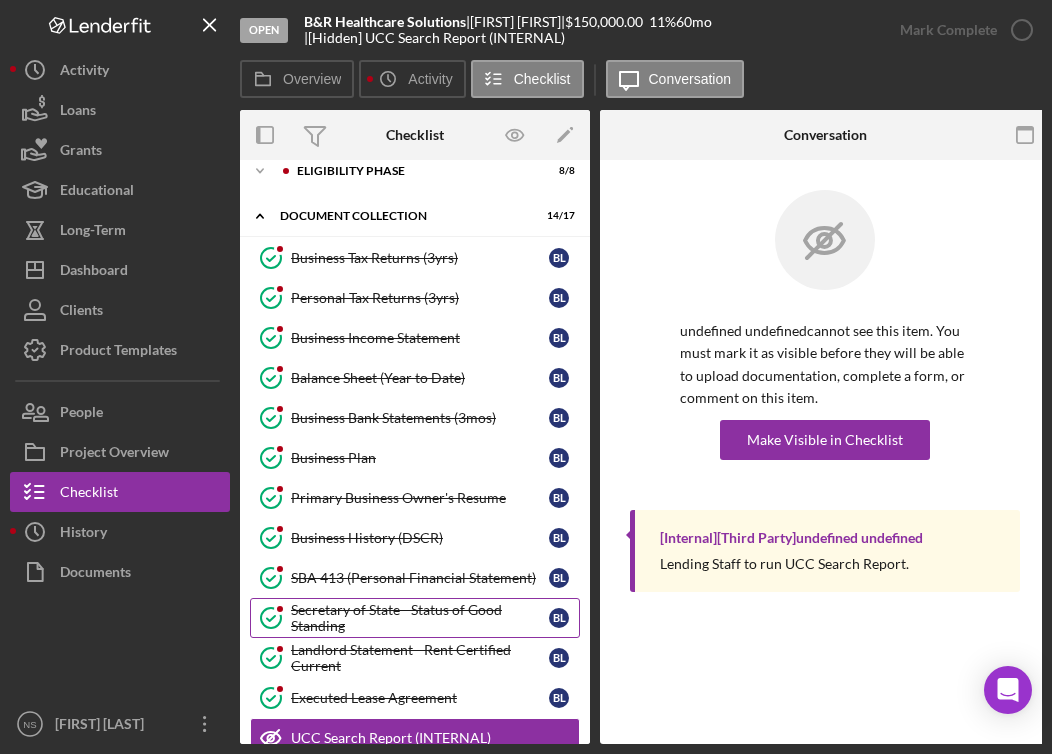 scroll, scrollTop: 0, scrollLeft: 0, axis: both 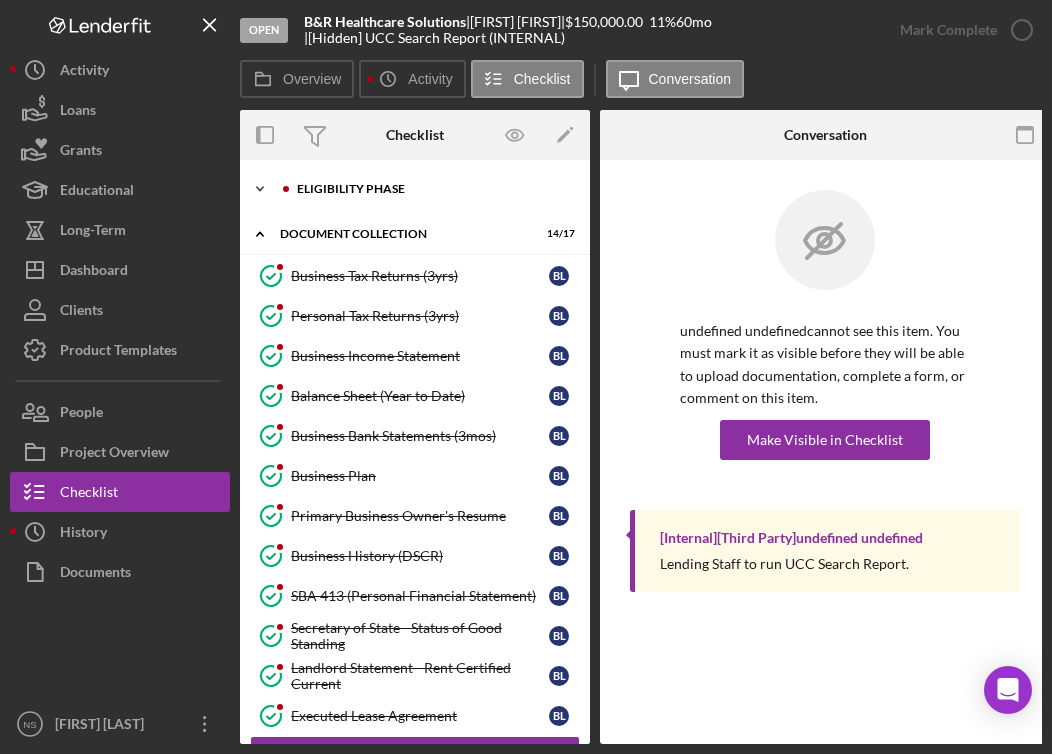 click on "Icon/Expander" 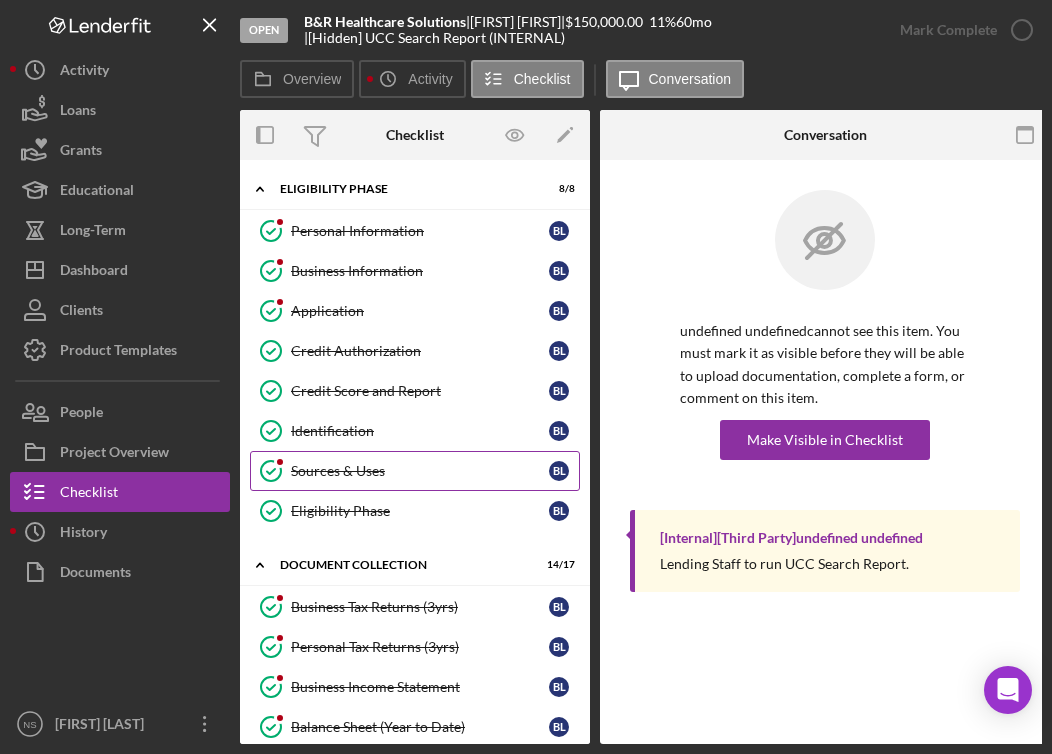 click on "Sources & Uses" at bounding box center (420, 471) 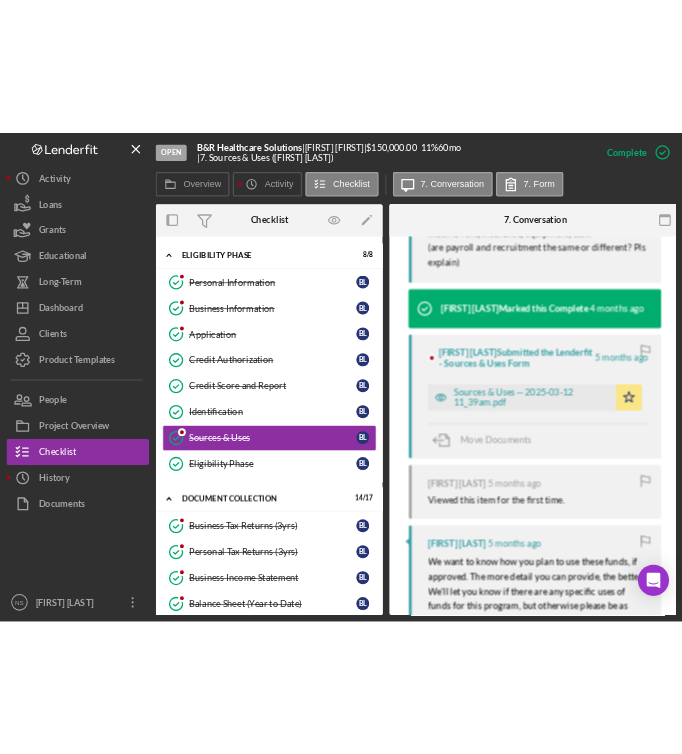 scroll, scrollTop: 1200, scrollLeft: 0, axis: vertical 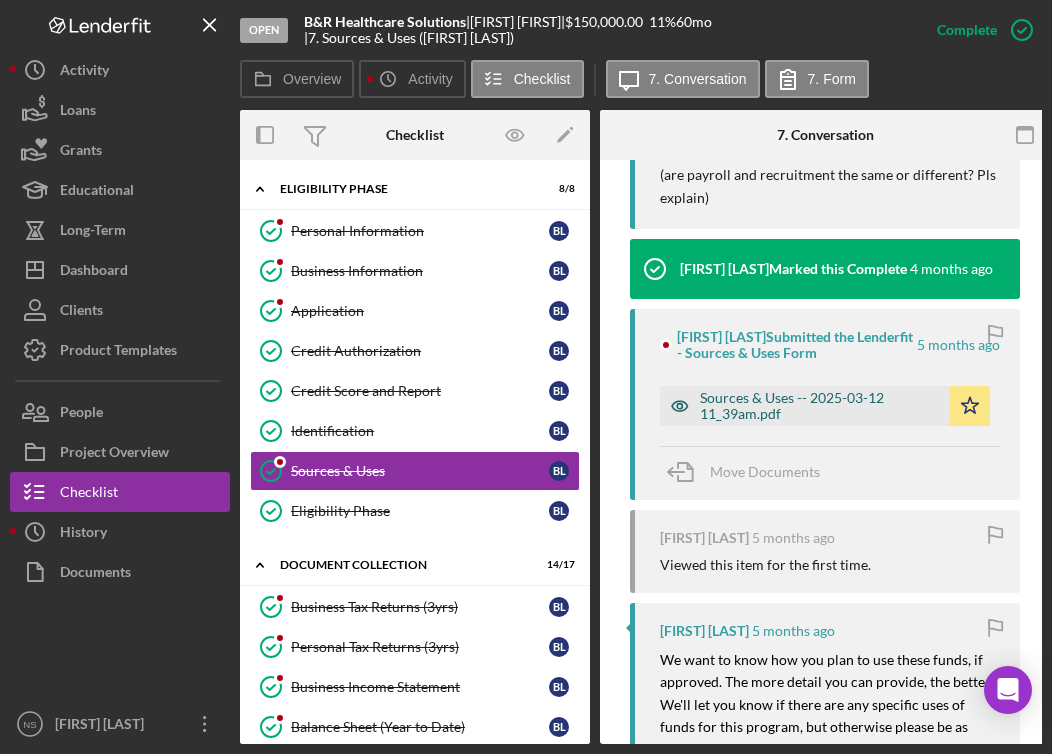 click on "Sources & Uses -- 2025-03-12 11_39am.pdf" at bounding box center [820, 406] 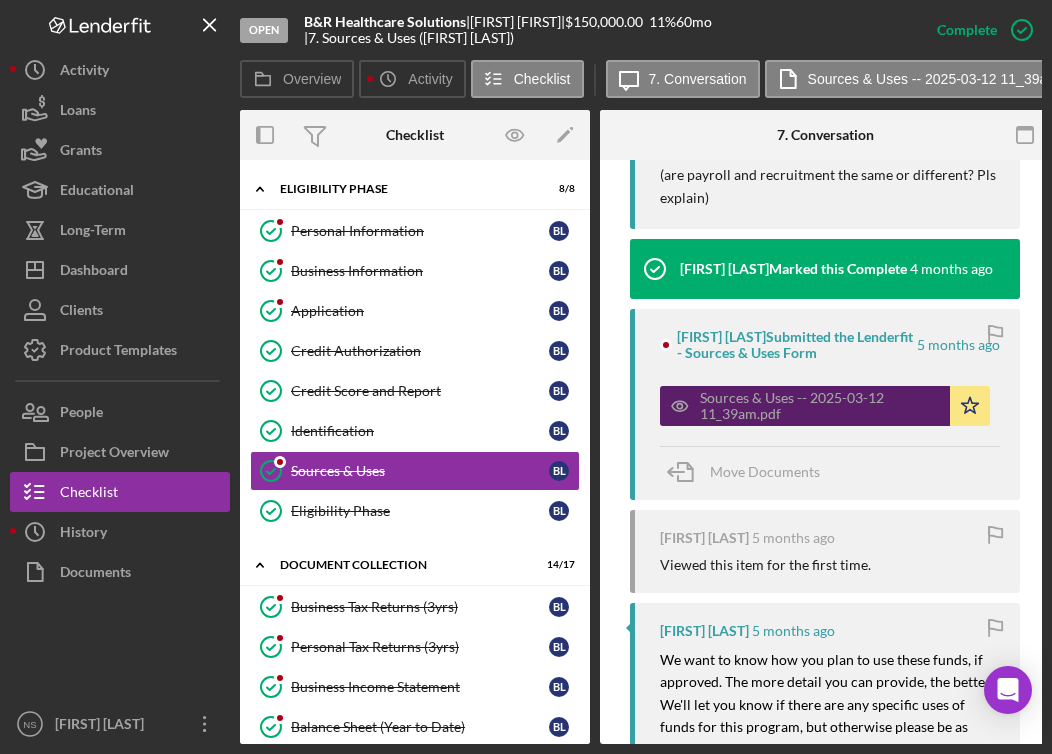 click on "Sources & Uses -- 2025-03-12 11_39am.pdf" at bounding box center [820, 406] 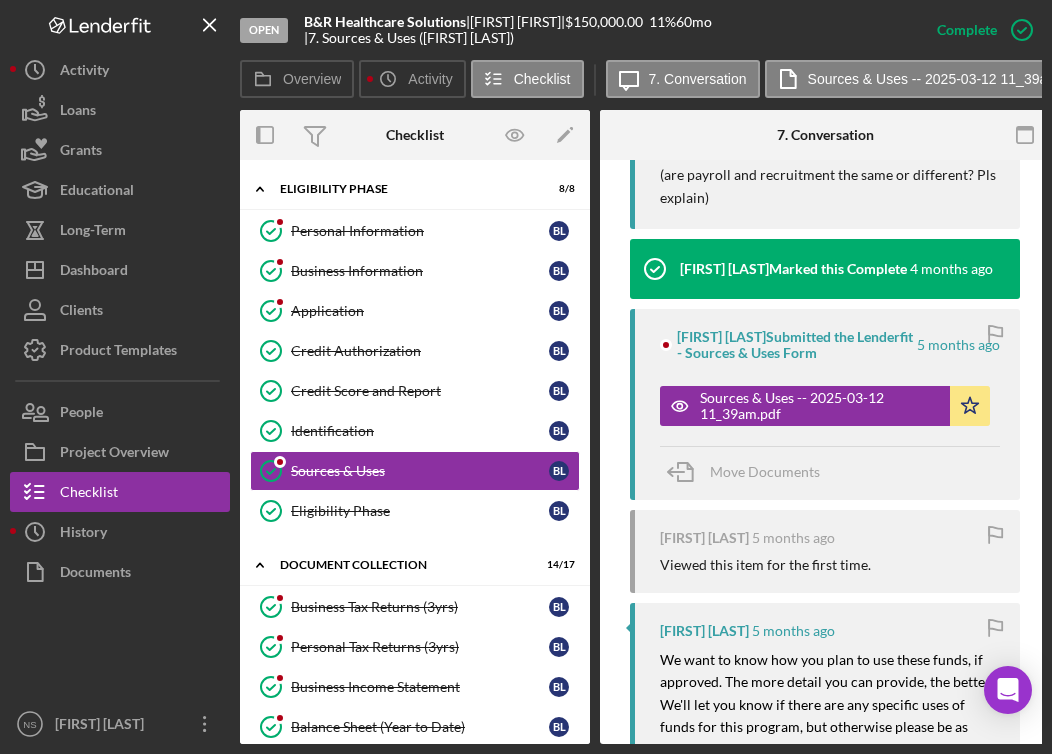 drag, startPoint x: 741, startPoint y: 483, endPoint x: 704, endPoint y: 430, distance: 64.63745 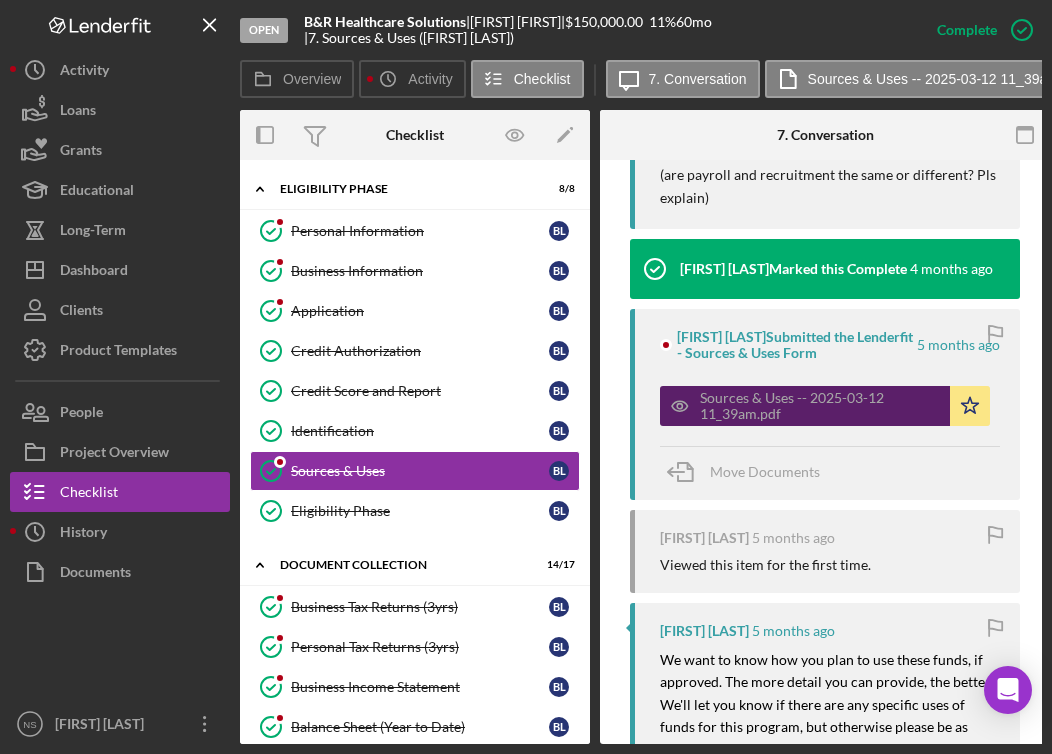 drag, startPoint x: 704, startPoint y: 430, endPoint x: 804, endPoint y: 416, distance: 100.97524 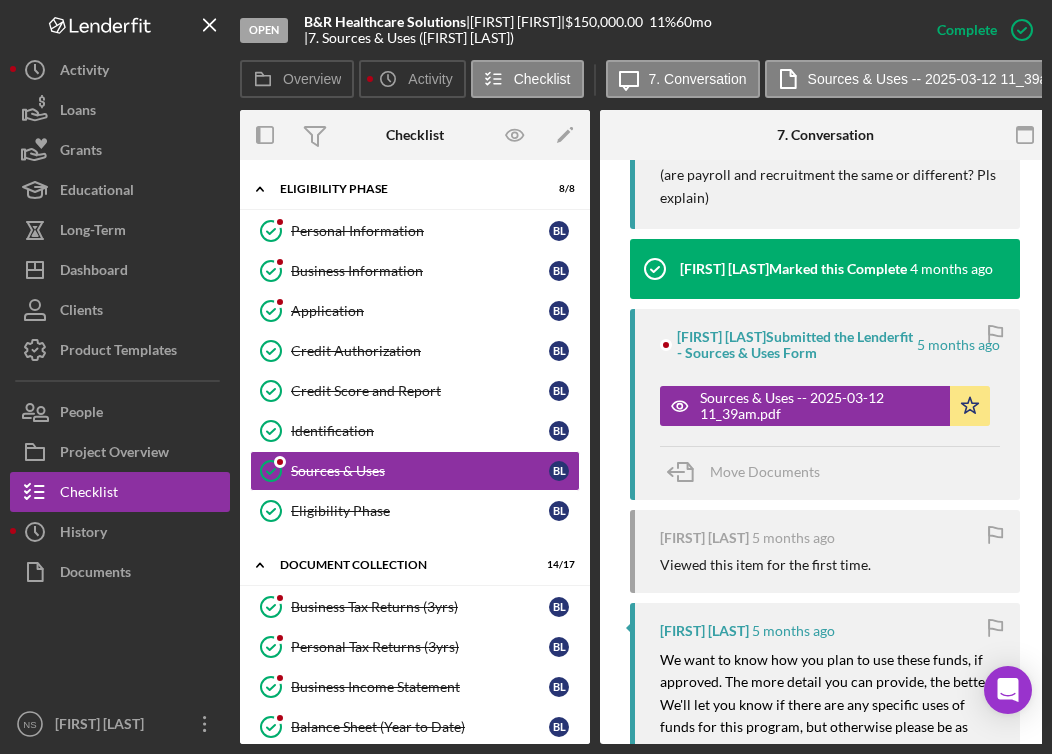 drag, startPoint x: 813, startPoint y: 407, endPoint x: 1046, endPoint y: 487, distance: 246.35138 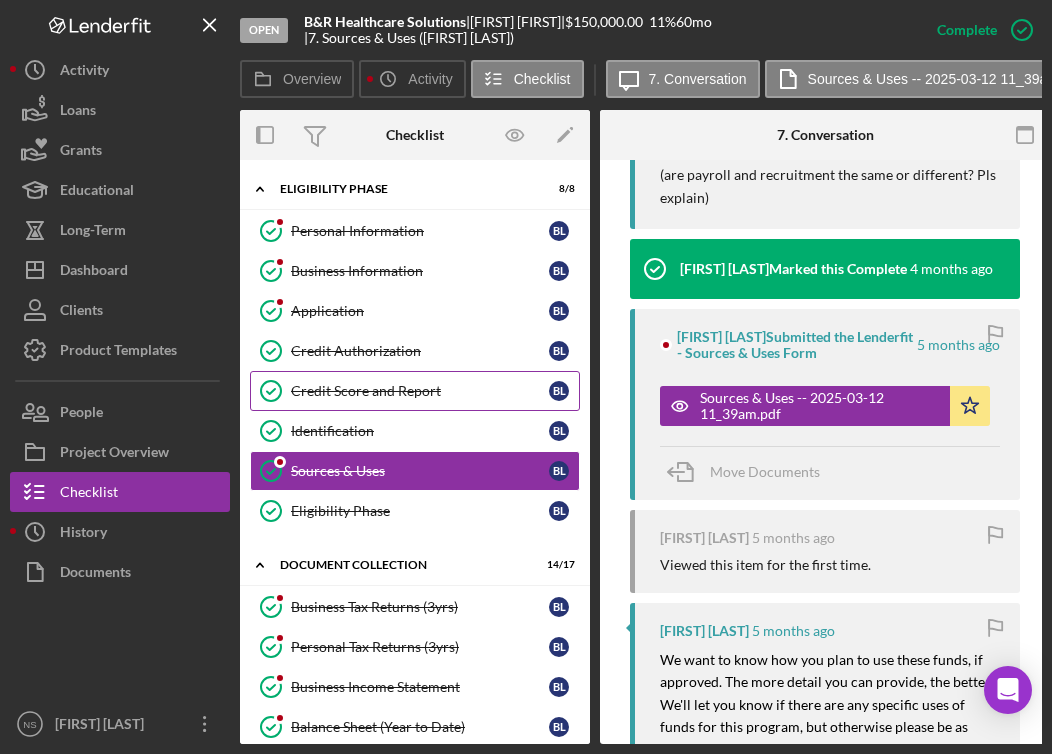 drag, startPoint x: 308, startPoint y: 325, endPoint x: 386, endPoint y: 374, distance: 92.11406 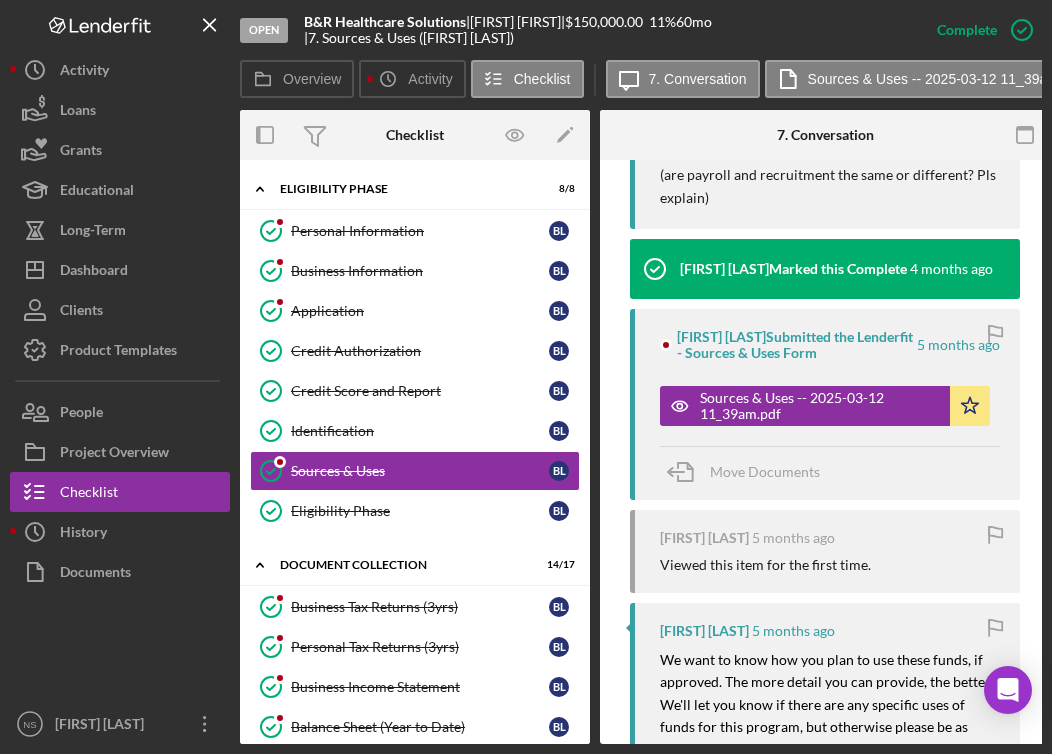 drag, startPoint x: 386, startPoint y: 374, endPoint x: 678, endPoint y: 155, distance: 365 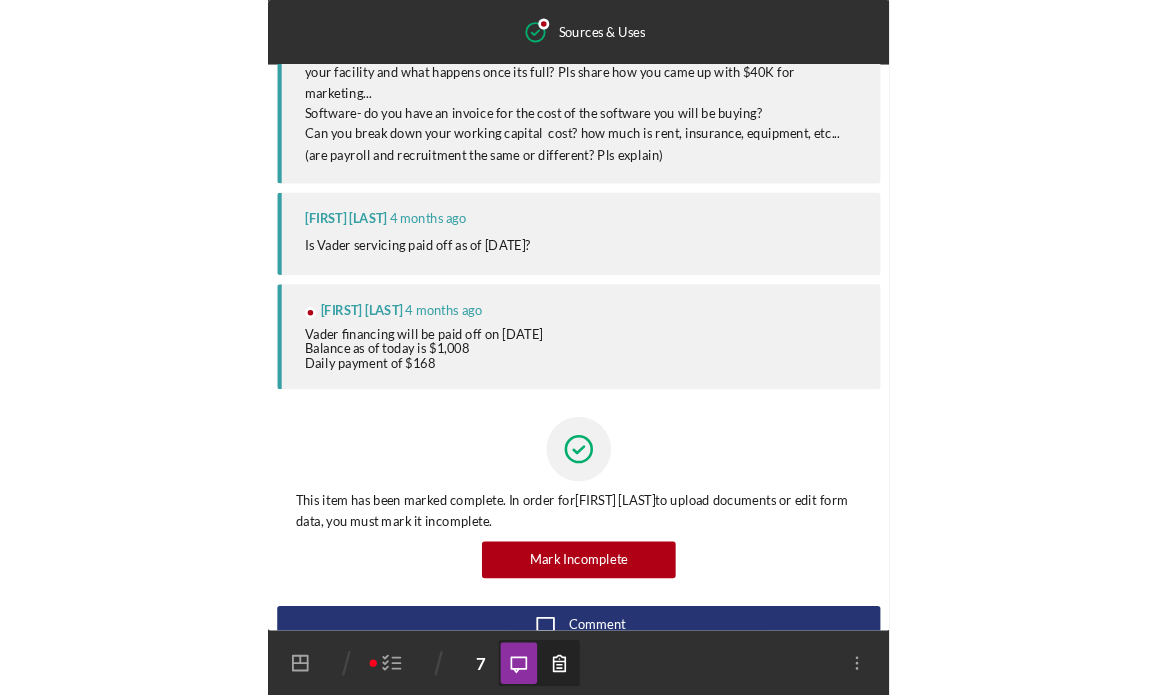 scroll, scrollTop: 786, scrollLeft: 0, axis: vertical 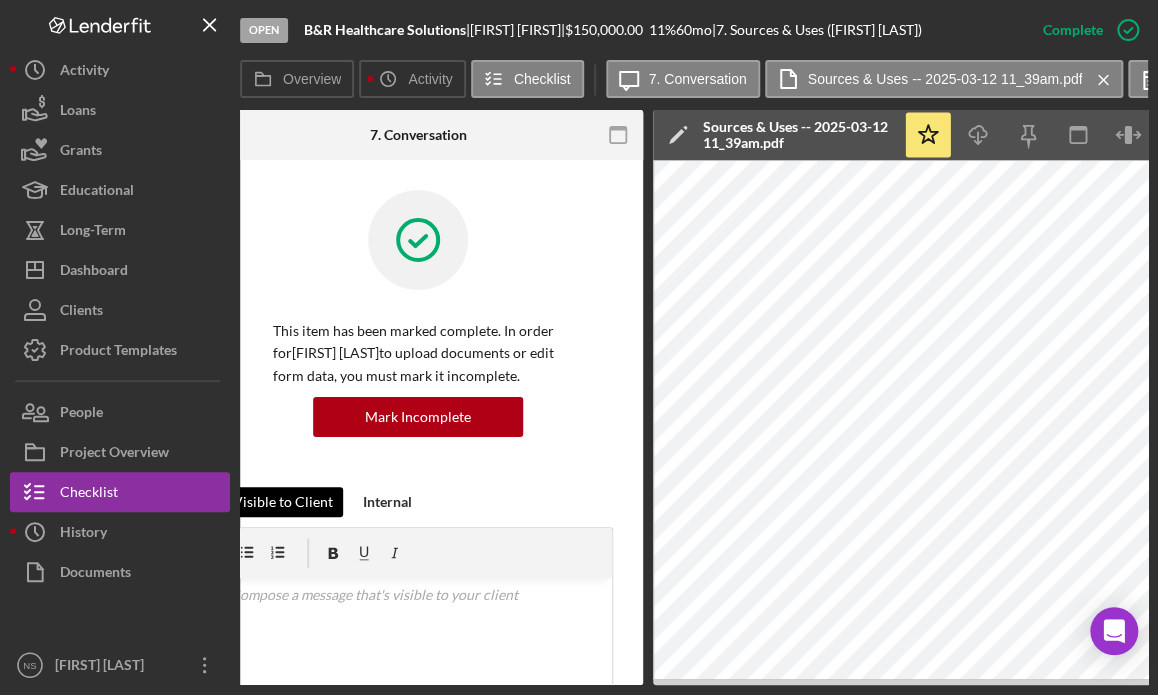 drag, startPoint x: 819, startPoint y: 685, endPoint x: 292, endPoint y: 500, distance: 558.52844 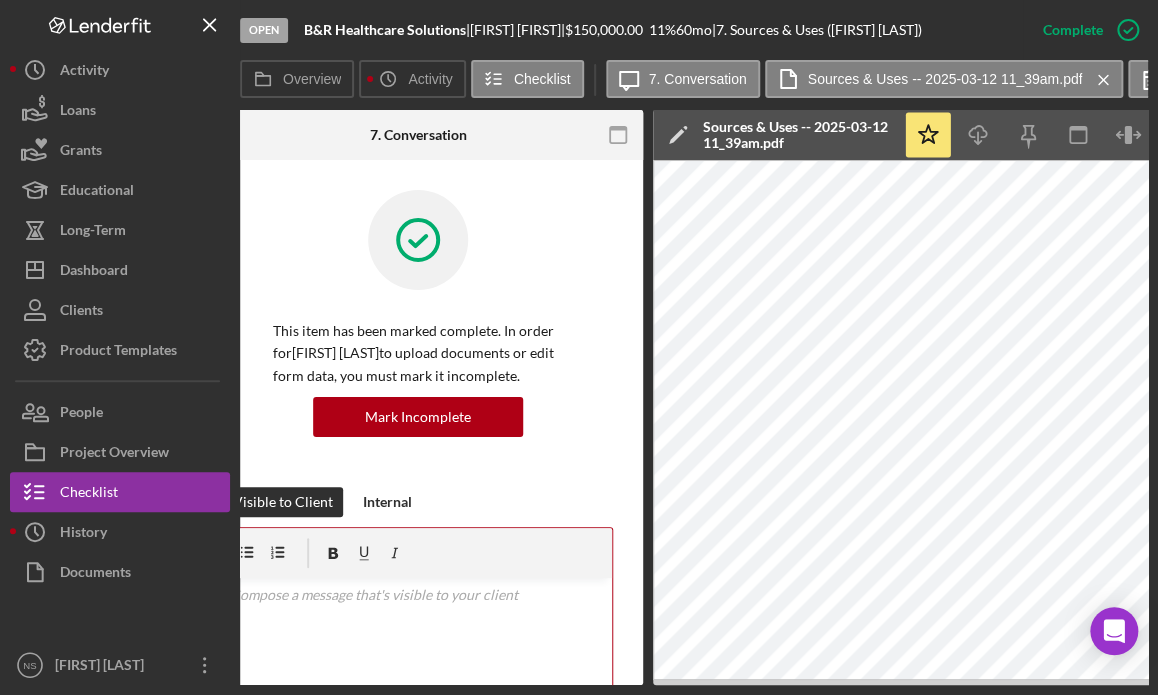 drag, startPoint x: 292, startPoint y: 500, endPoint x: 388, endPoint y: 355, distance: 173.8994 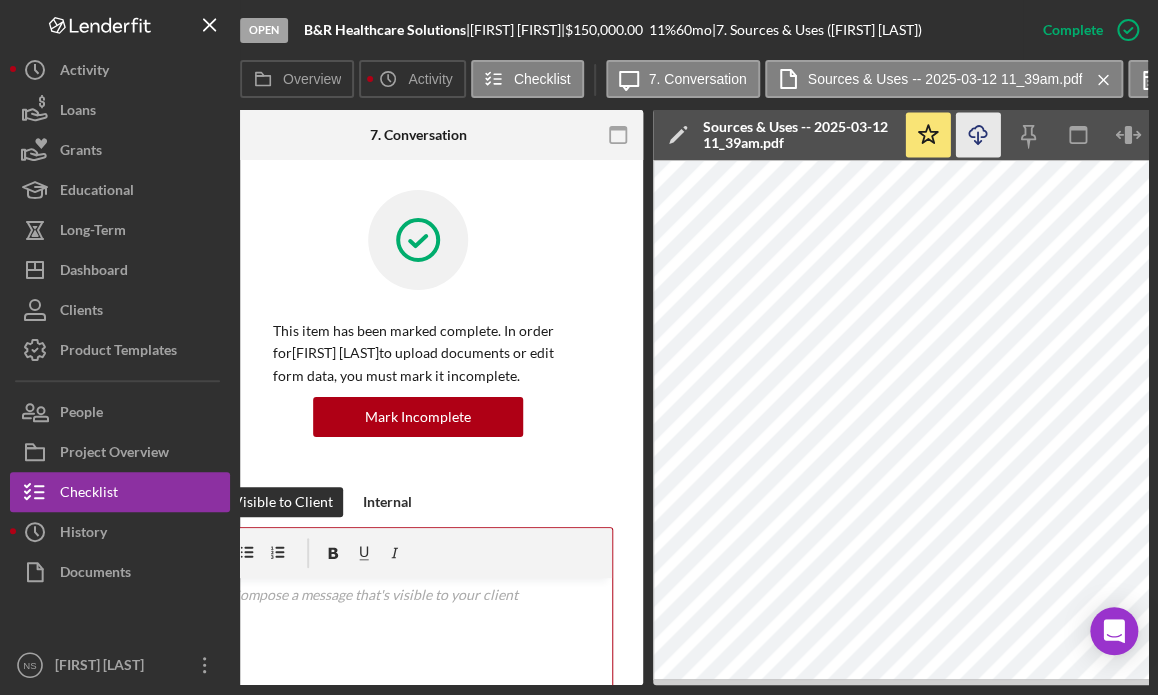 drag, startPoint x: 388, startPoint y: 355, endPoint x: 972, endPoint y: 143, distance: 621.289 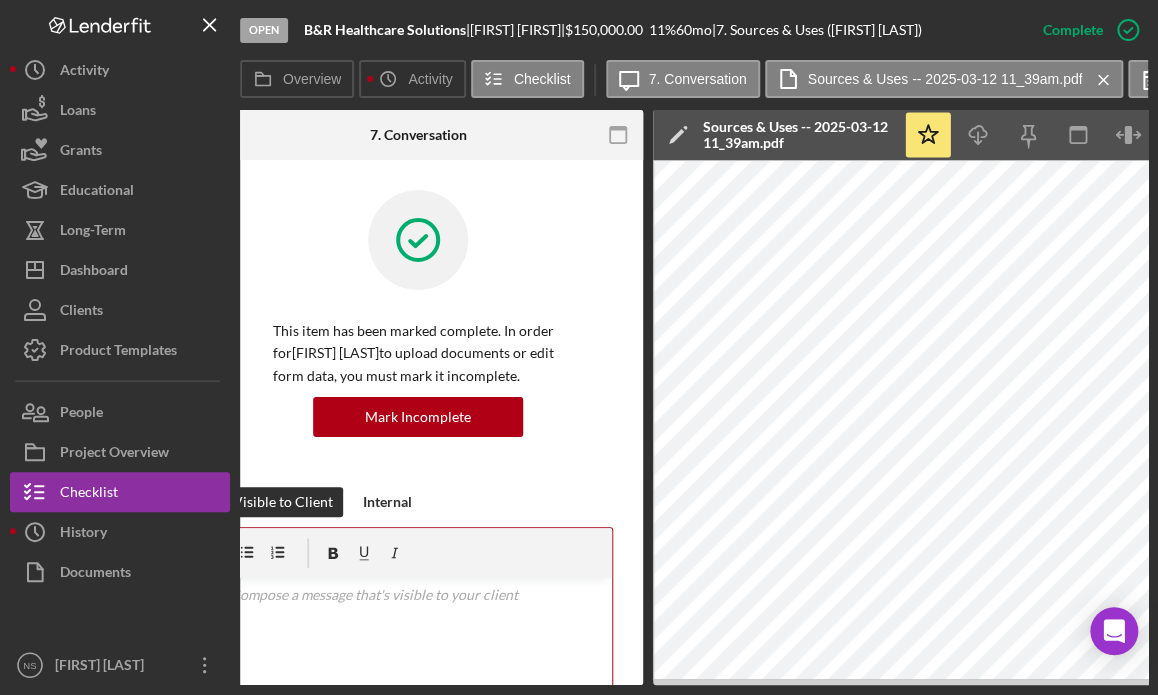 drag, startPoint x: 448, startPoint y: 362, endPoint x: 0, endPoint y: 187, distance: 480.96674 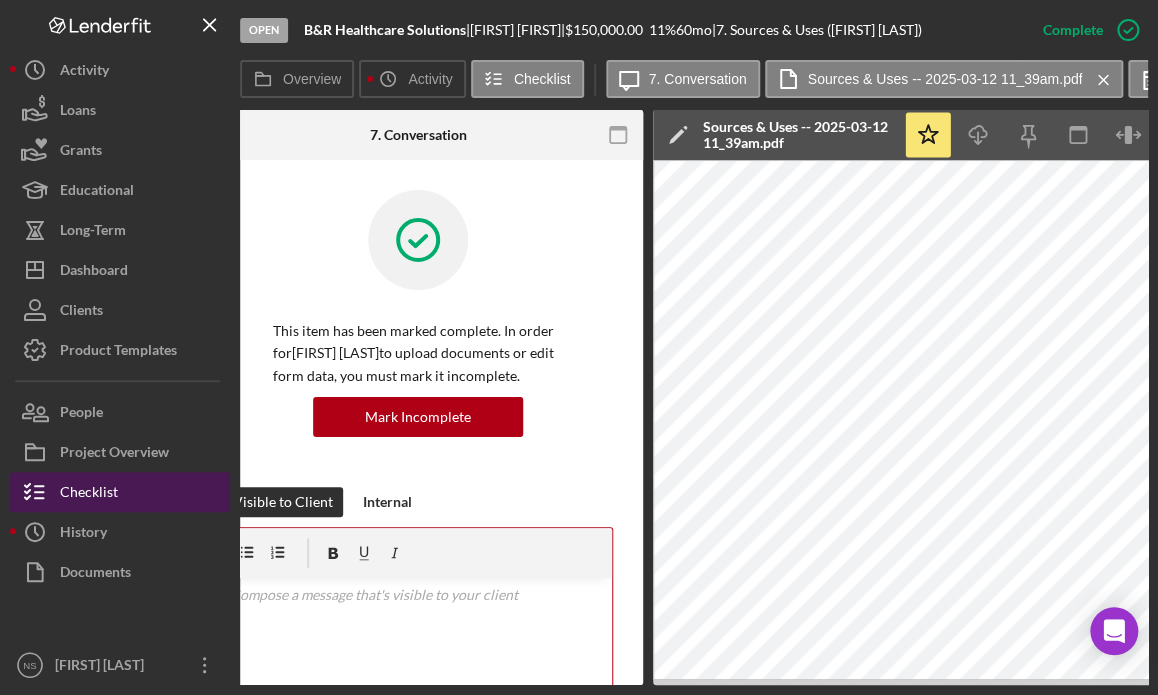 drag, startPoint x: 0, startPoint y: 187, endPoint x: 117, endPoint y: 475, distance: 310.8585 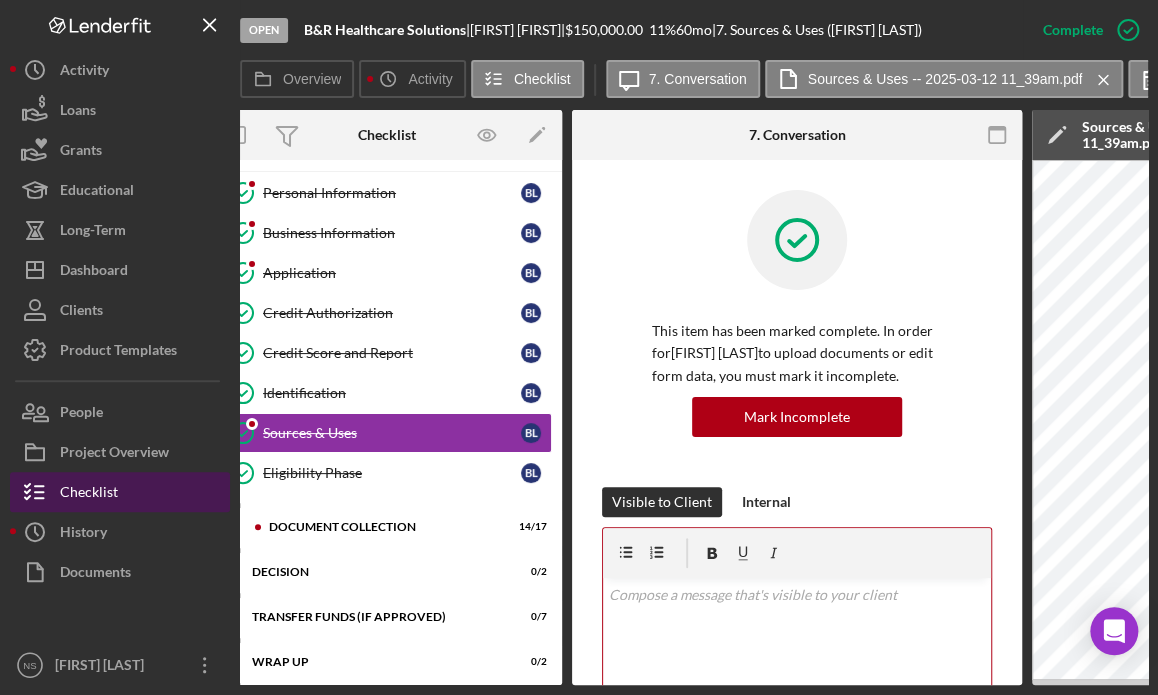 scroll, scrollTop: 0, scrollLeft: 0, axis: both 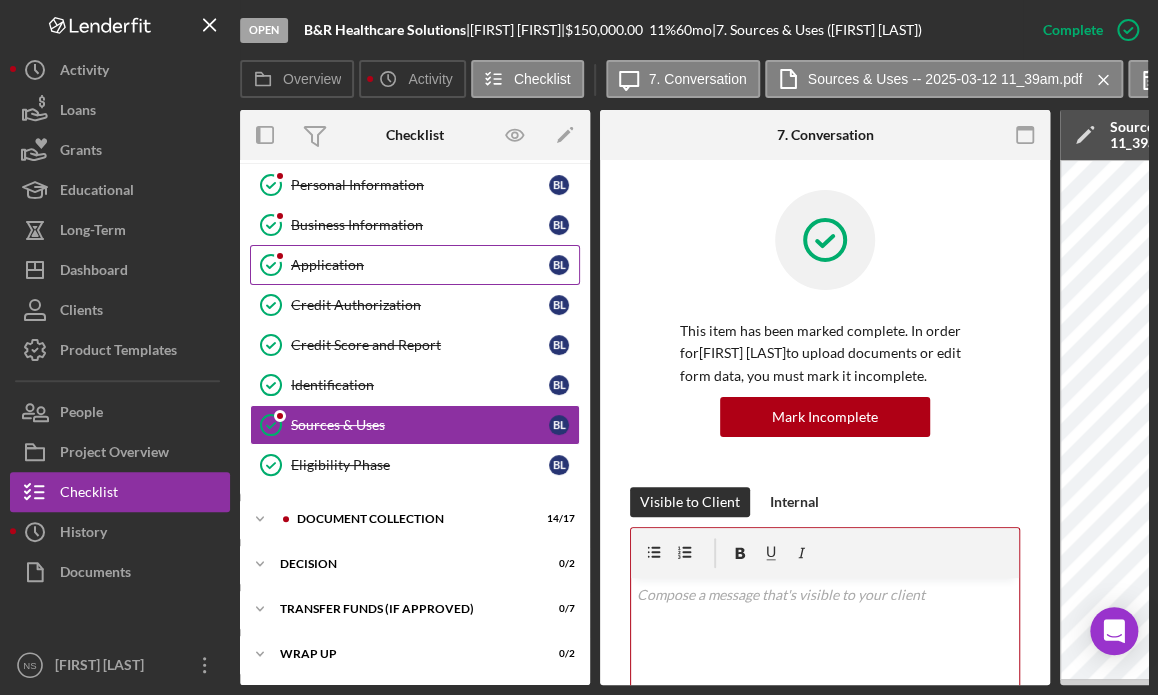 click on "Application" at bounding box center [420, 265] 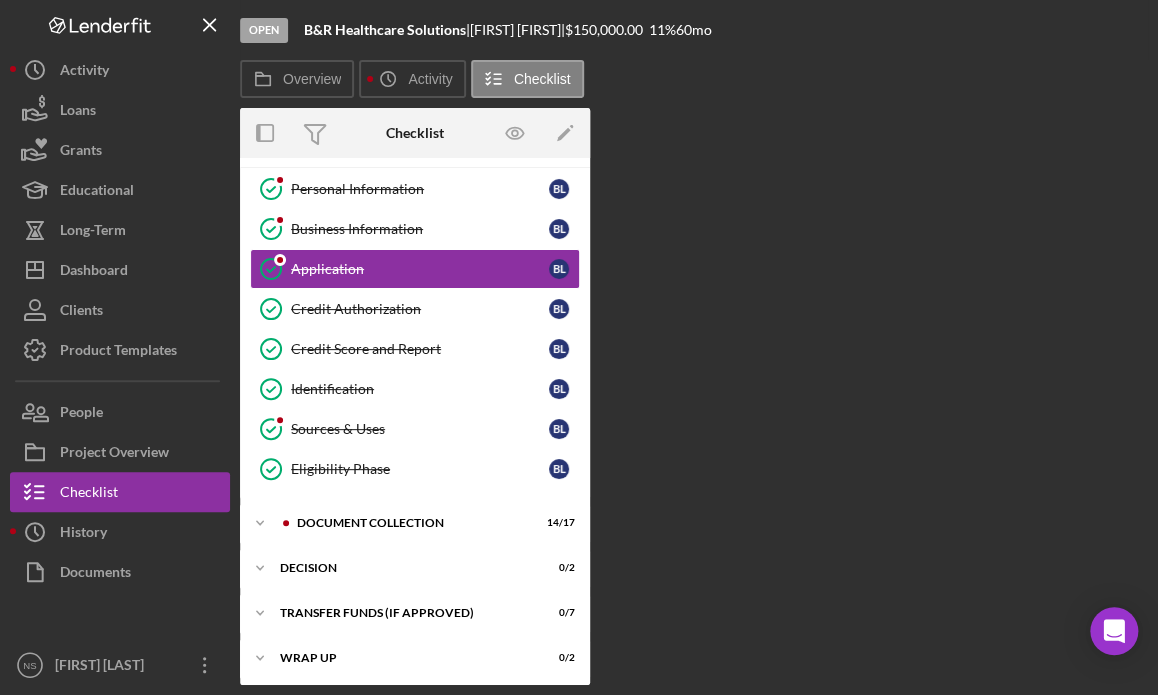 scroll, scrollTop: 48, scrollLeft: 0, axis: vertical 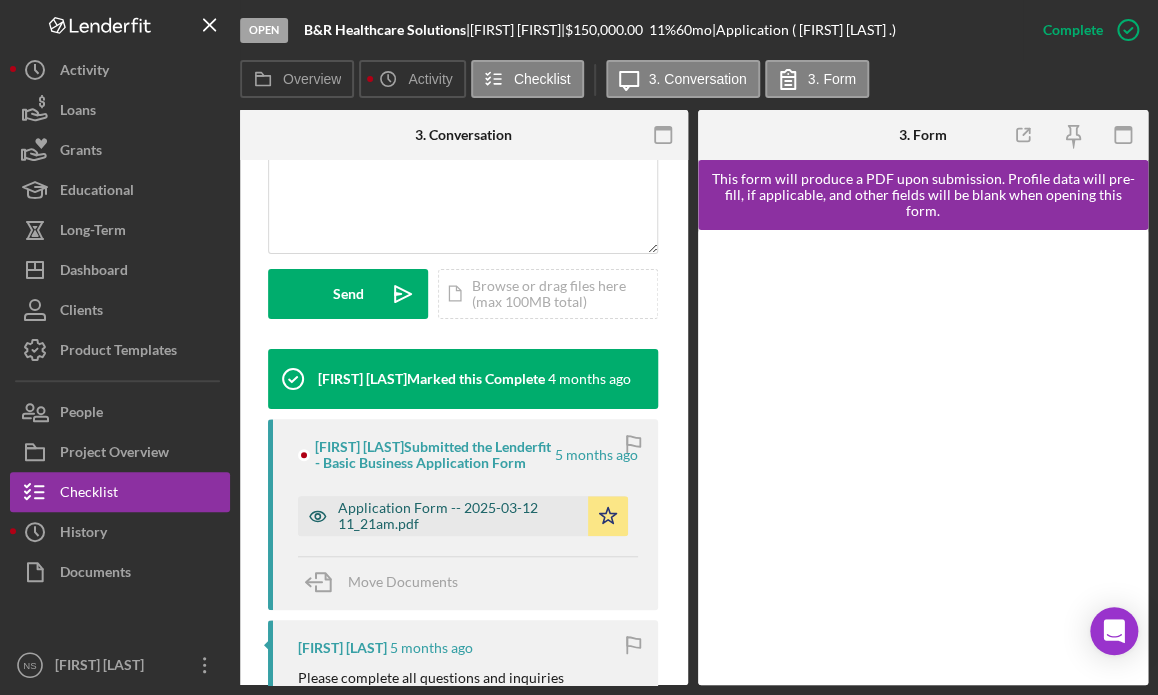 click on "Application Form -- 2025-03-12 11_21am.pdf" at bounding box center (458, 516) 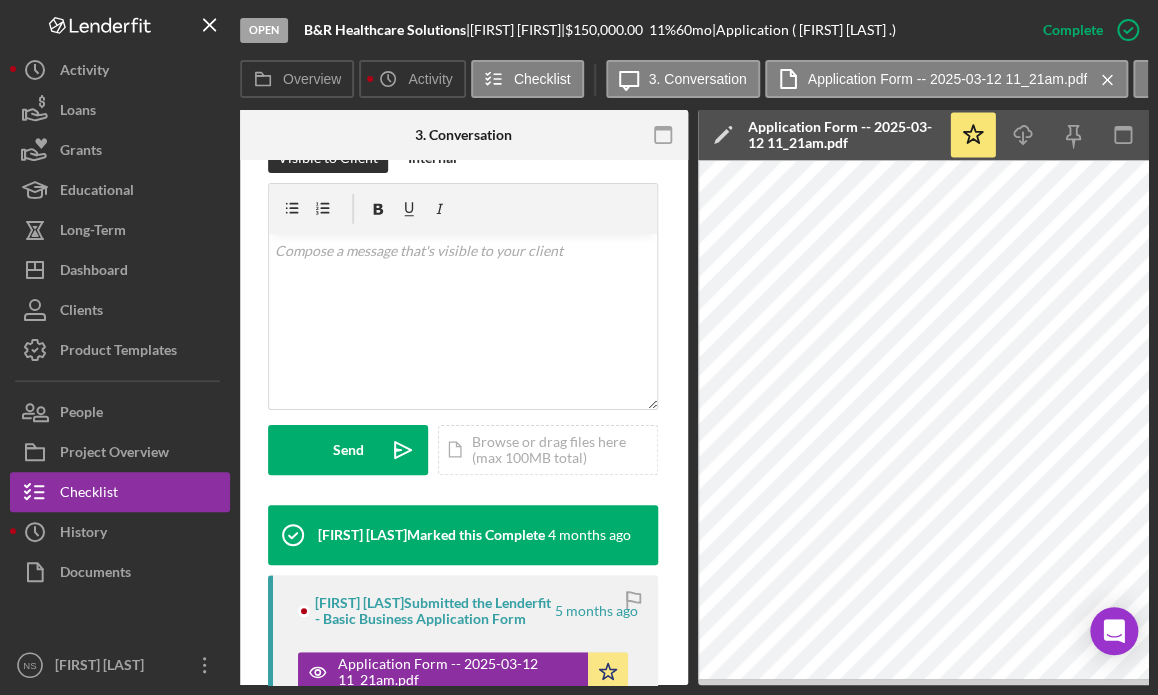 scroll, scrollTop: 433, scrollLeft: 0, axis: vertical 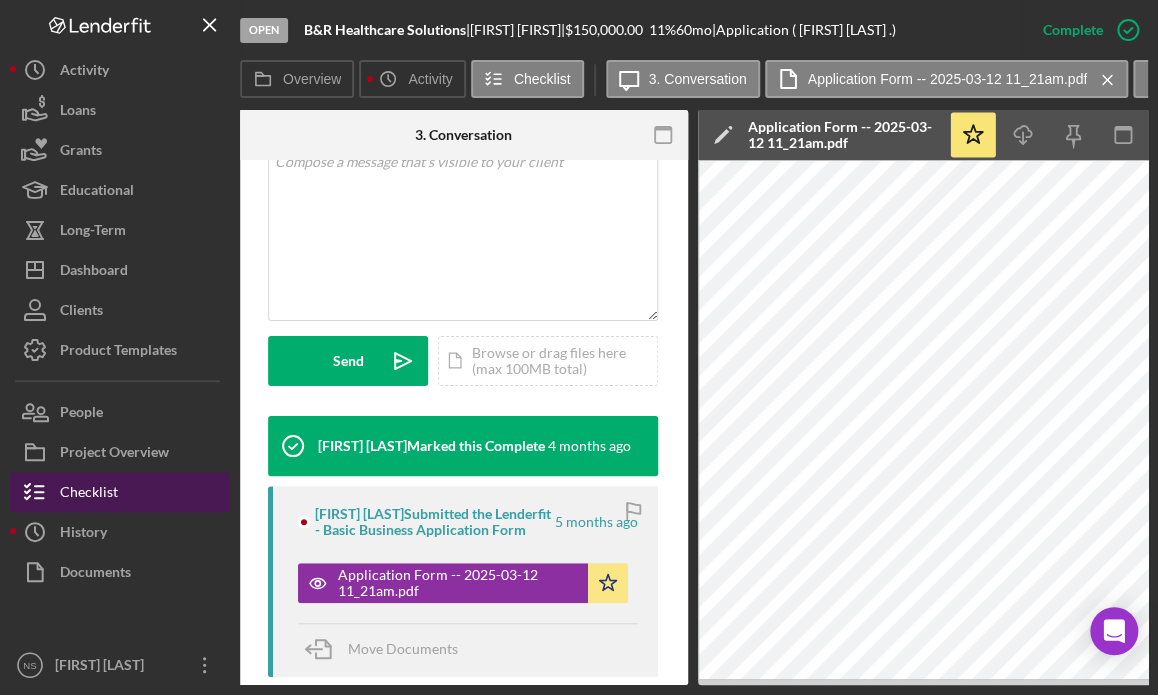 click on "Checklist" at bounding box center (120, 492) 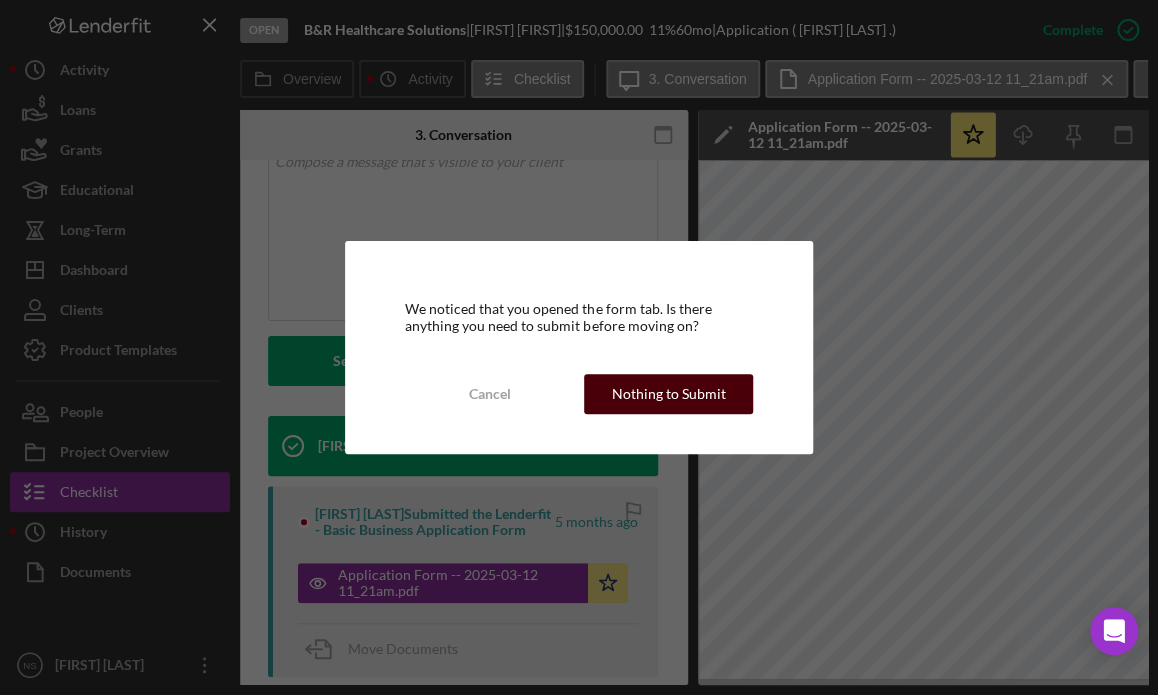 click on "Nothing to Submit" at bounding box center [668, 394] 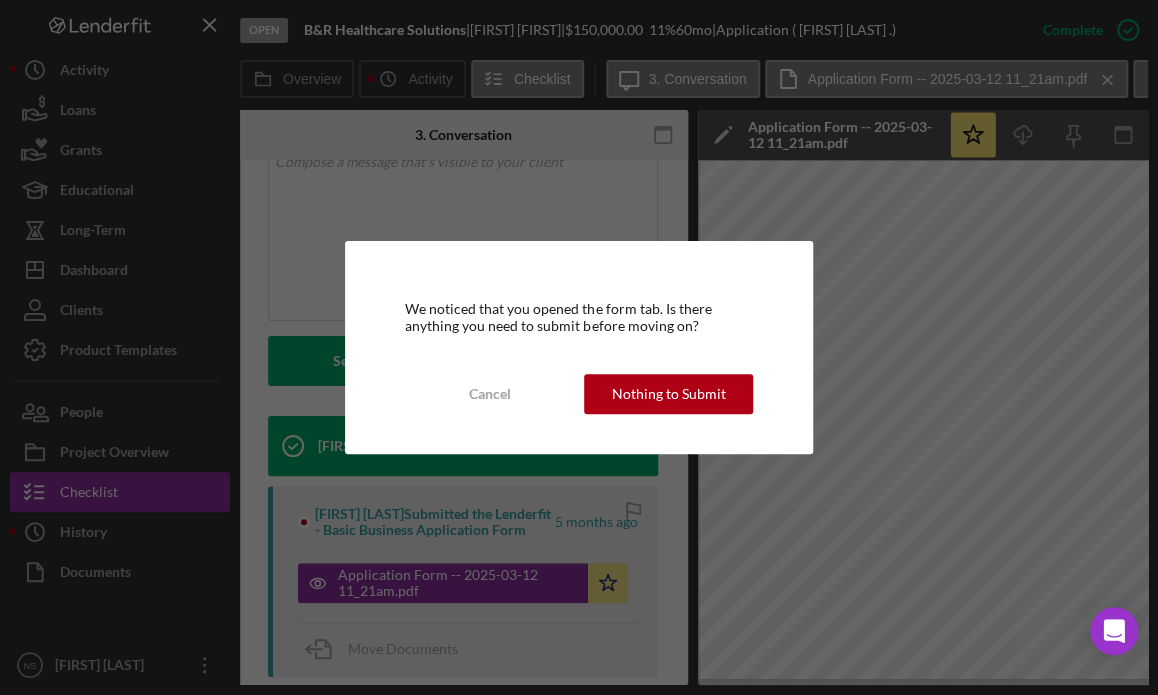 scroll, scrollTop: 0, scrollLeft: 0, axis: both 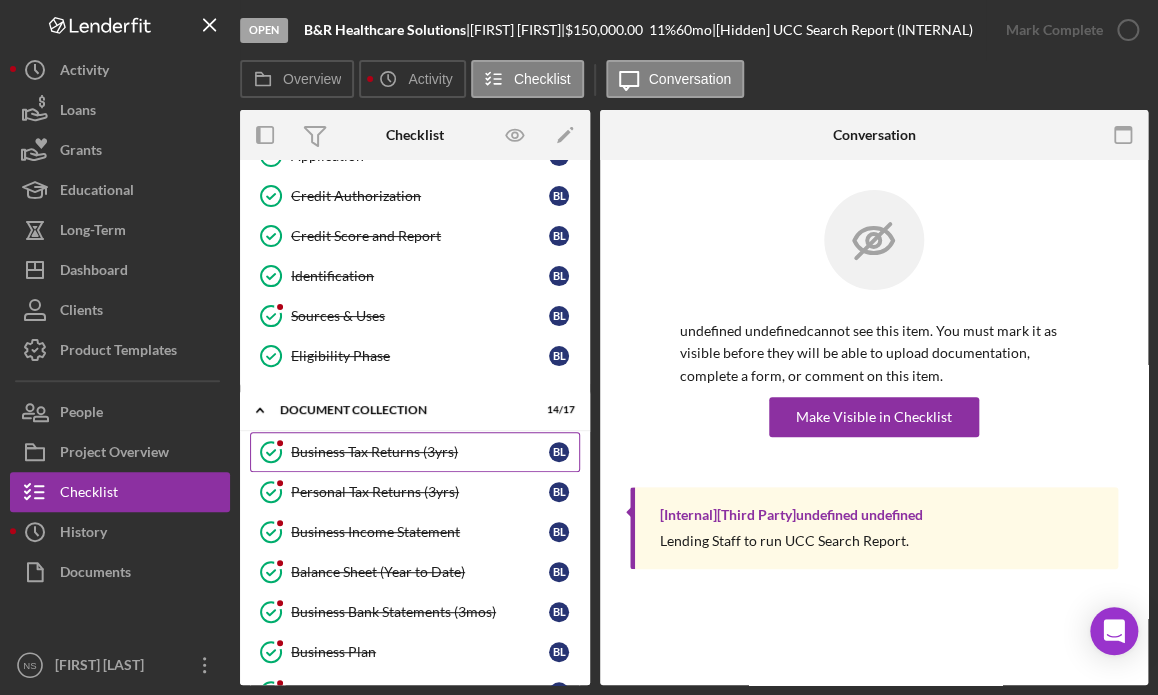 click on "Business Tax Returns (3yrs)" at bounding box center (420, 452) 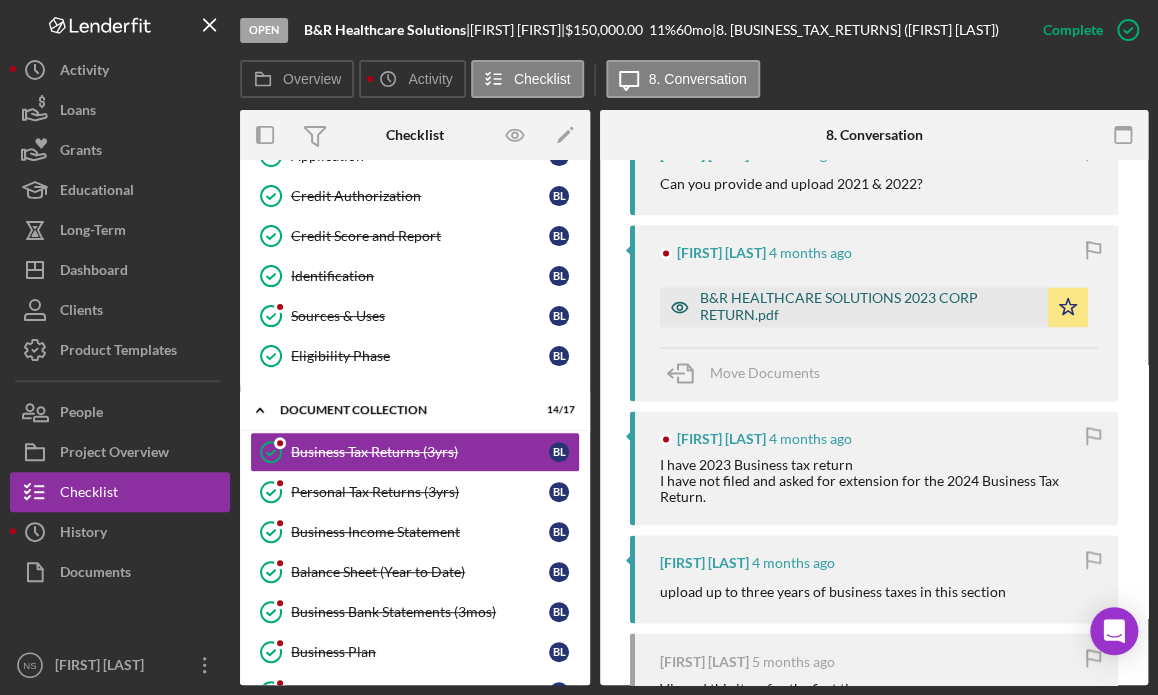 scroll, scrollTop: 1000, scrollLeft: 0, axis: vertical 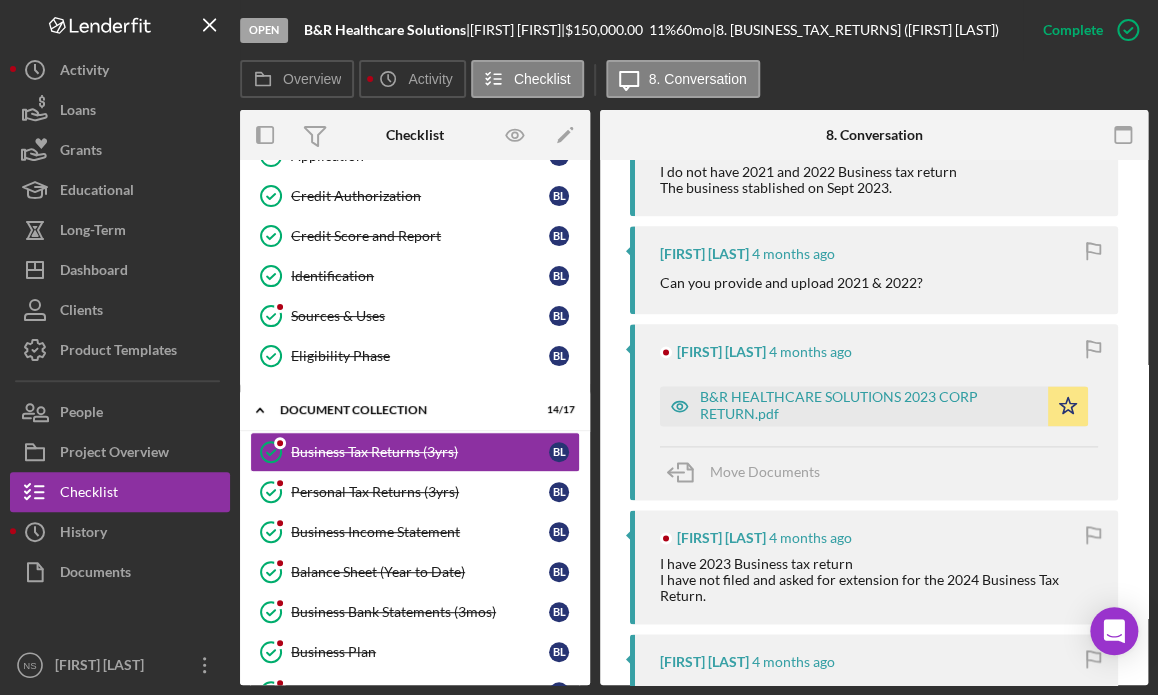 drag, startPoint x: 752, startPoint y: 499, endPoint x: 736, endPoint y: 505, distance: 17.088007 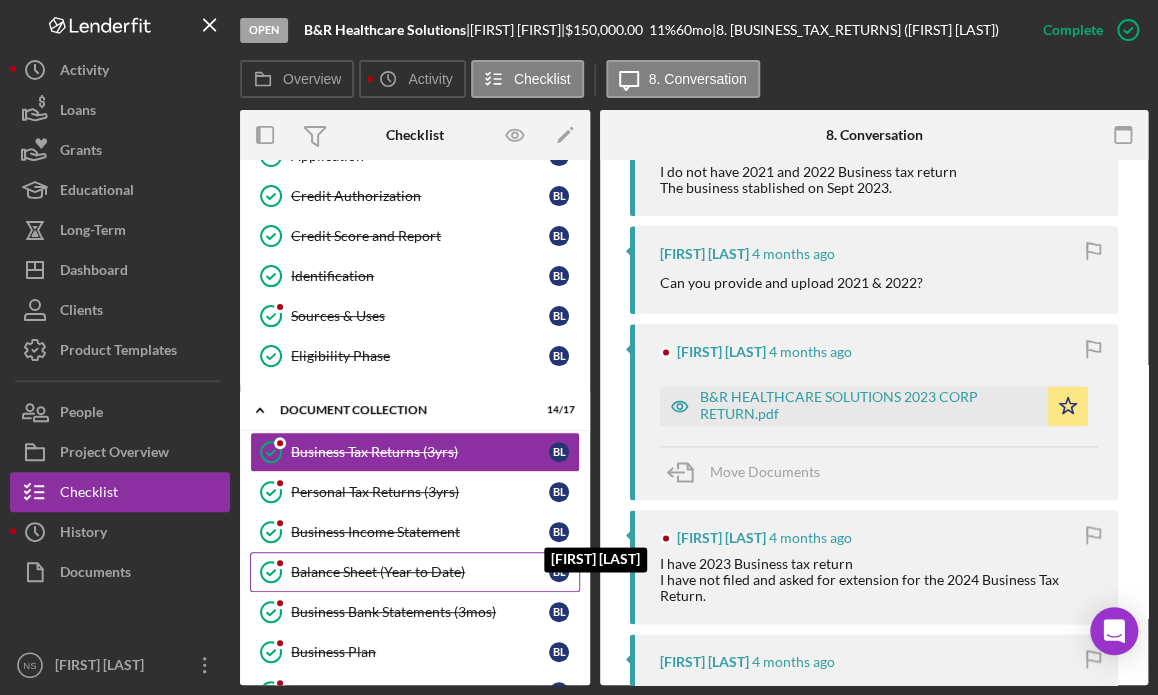 drag, startPoint x: 736, startPoint y: 505, endPoint x: 264, endPoint y: 563, distance: 475.5502 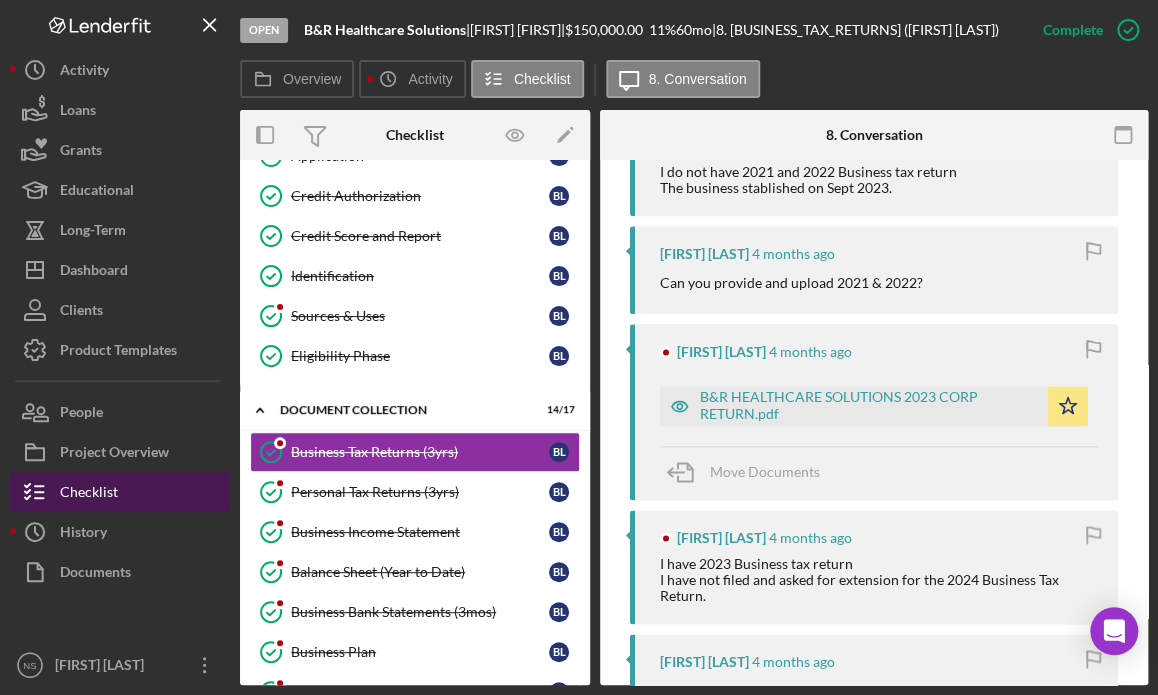 drag, startPoint x: 264, startPoint y: 563, endPoint x: 188, endPoint y: 471, distance: 119.331474 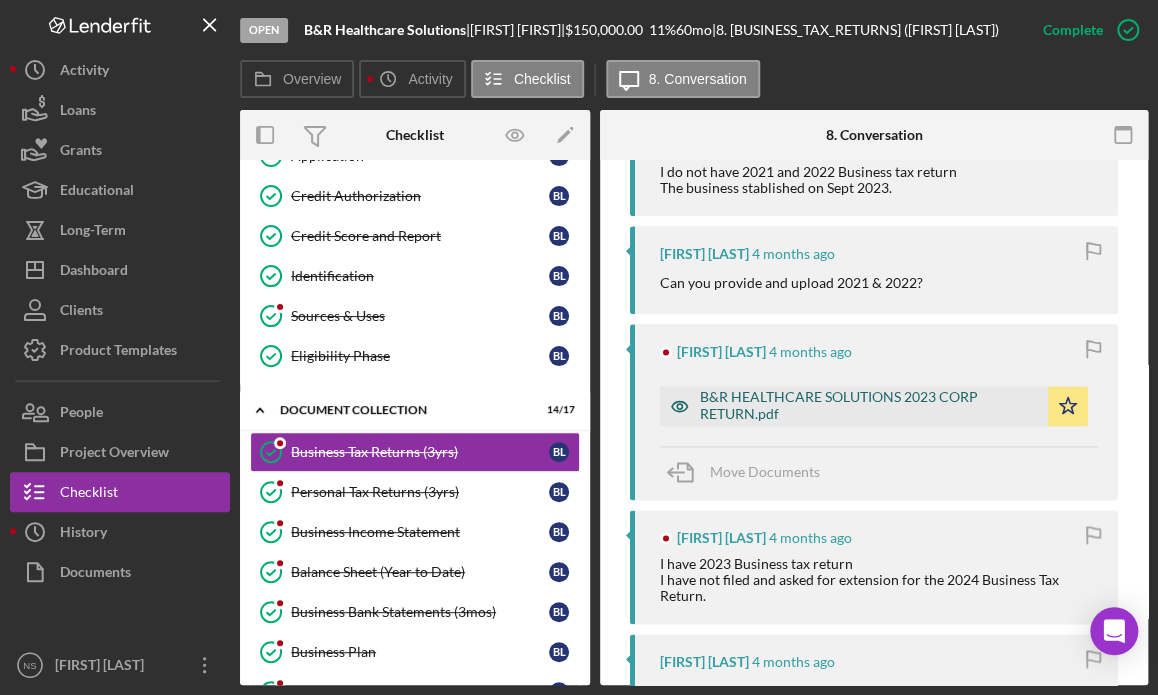 drag, startPoint x: 188, startPoint y: 471, endPoint x: 884, endPoint y: 388, distance: 700.9315 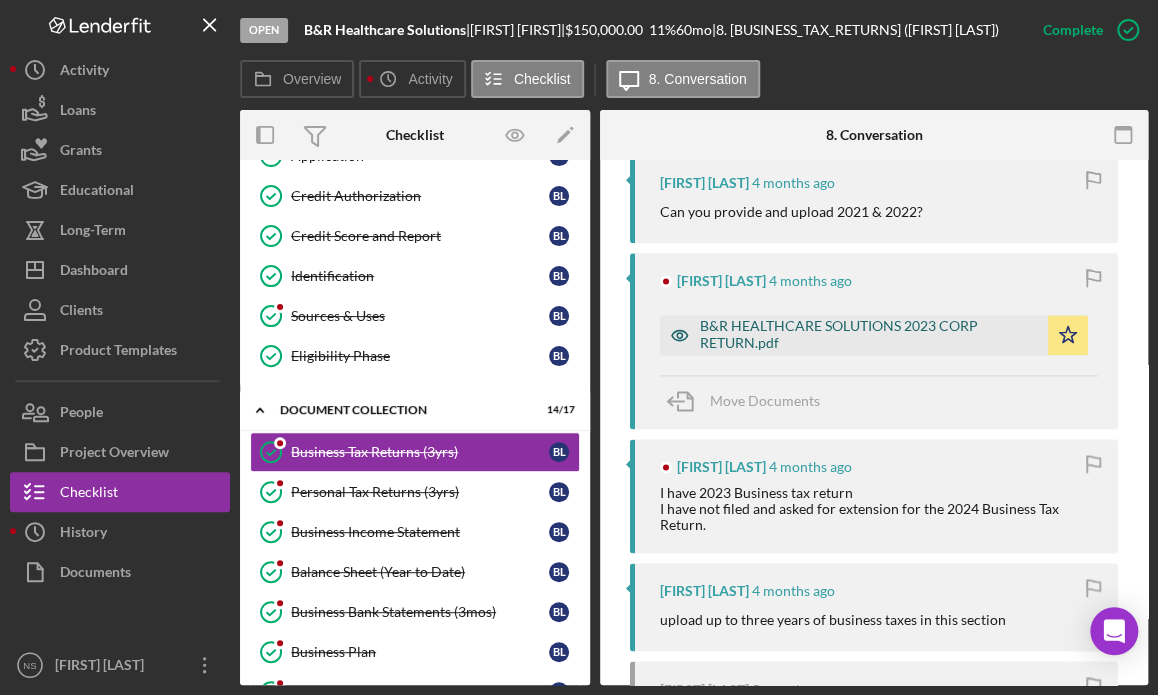 scroll, scrollTop: 1000, scrollLeft: 0, axis: vertical 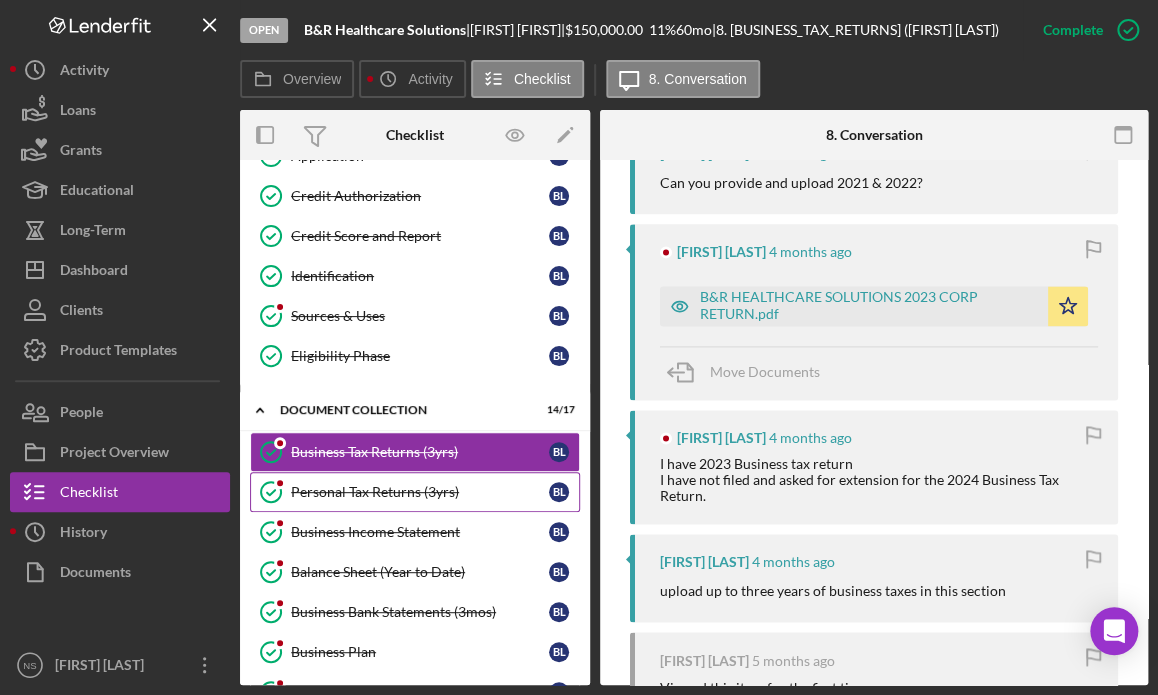 click on "Personal Tax Returns (3yrs)" at bounding box center [420, 492] 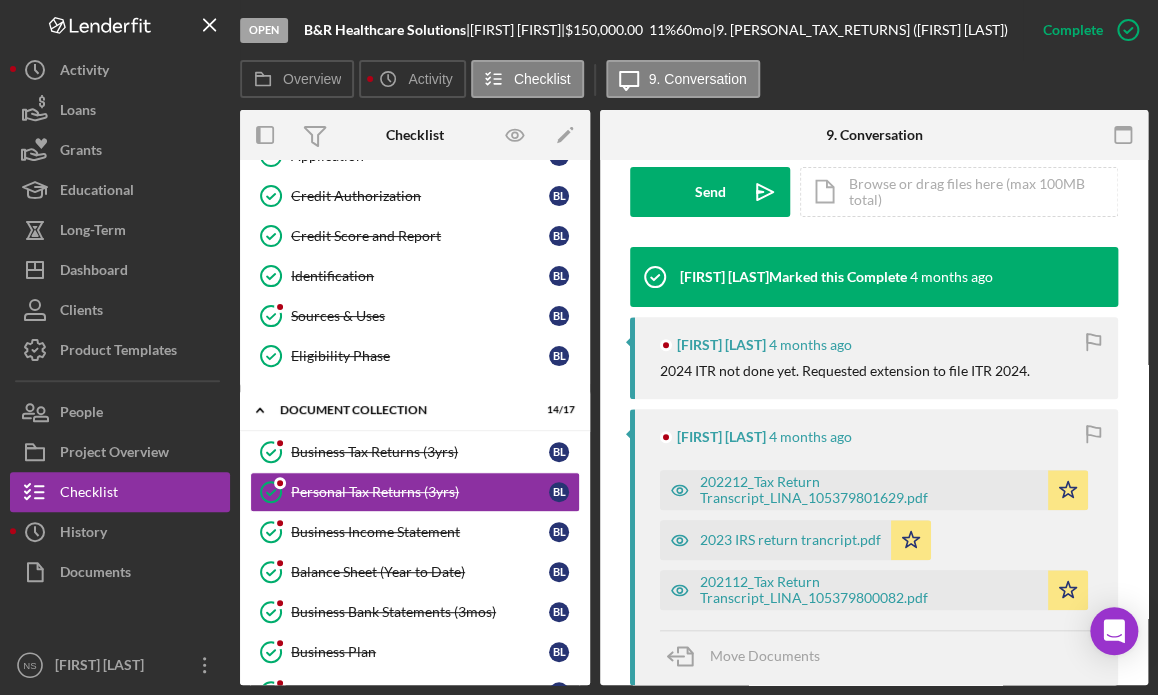 scroll, scrollTop: 600, scrollLeft: 0, axis: vertical 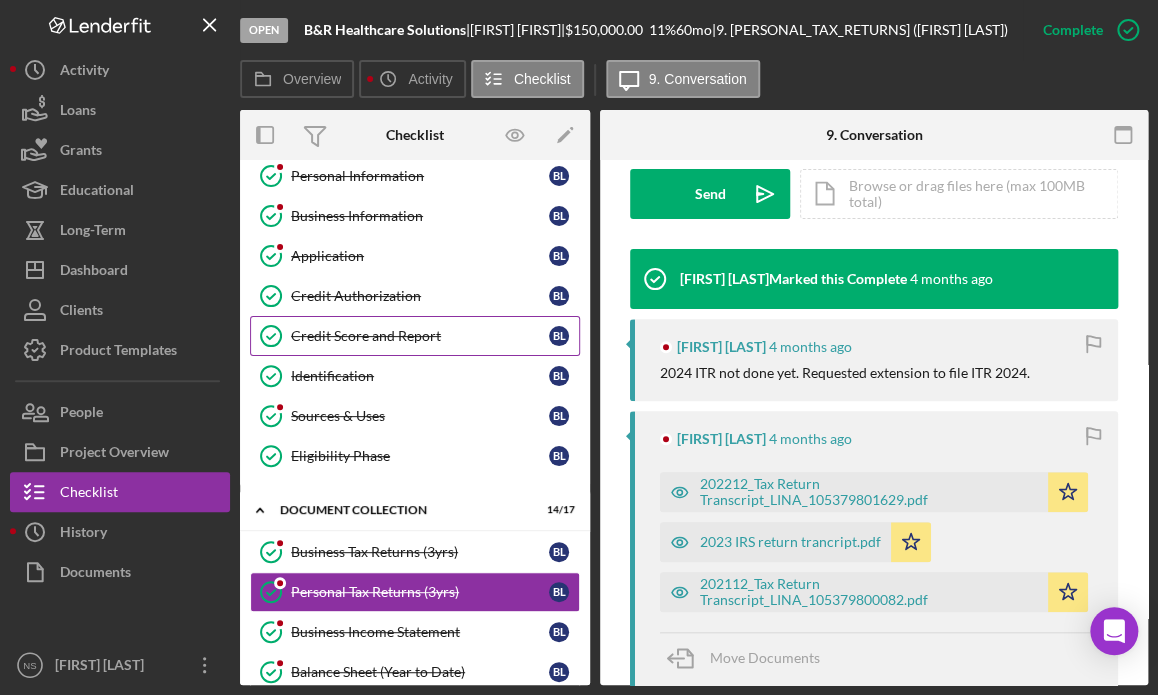 click on "Credit Score and Report" at bounding box center (420, 336) 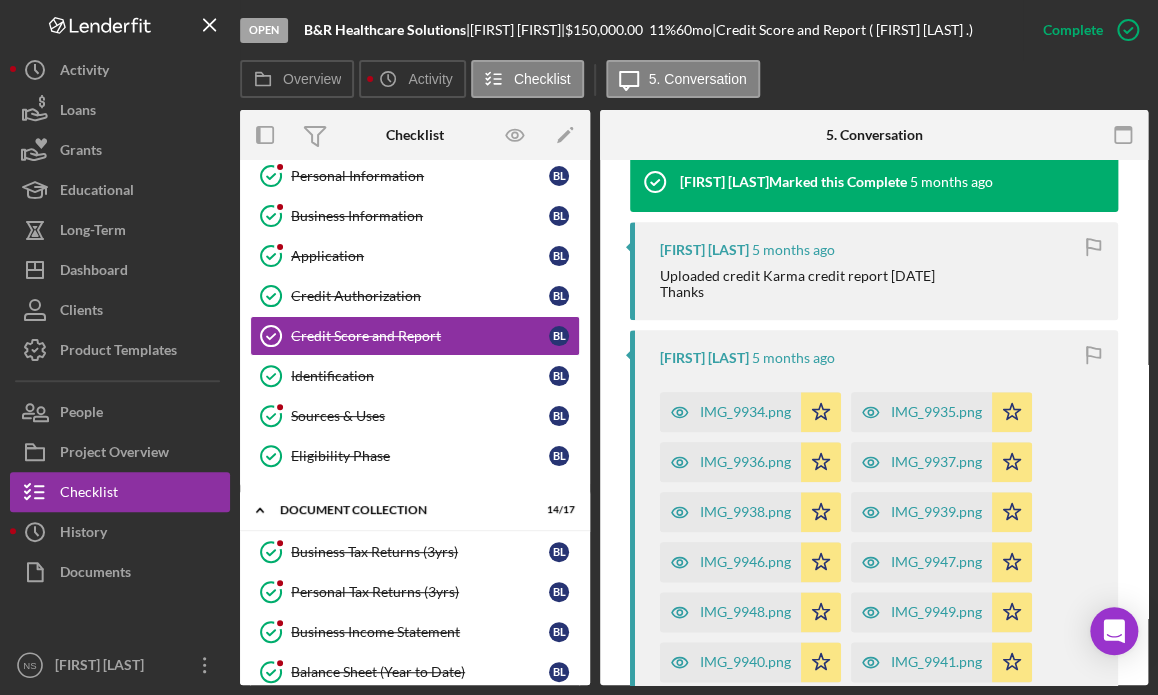 scroll, scrollTop: 700, scrollLeft: 0, axis: vertical 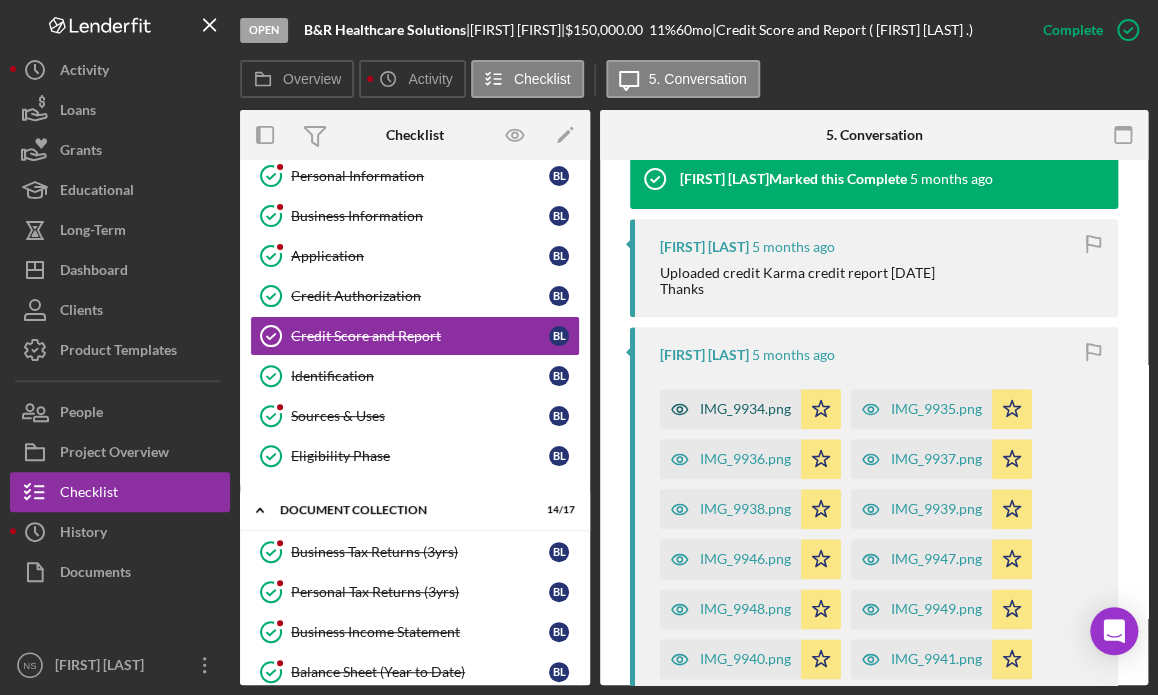 click on "IMG_9934.png" at bounding box center (745, 409) 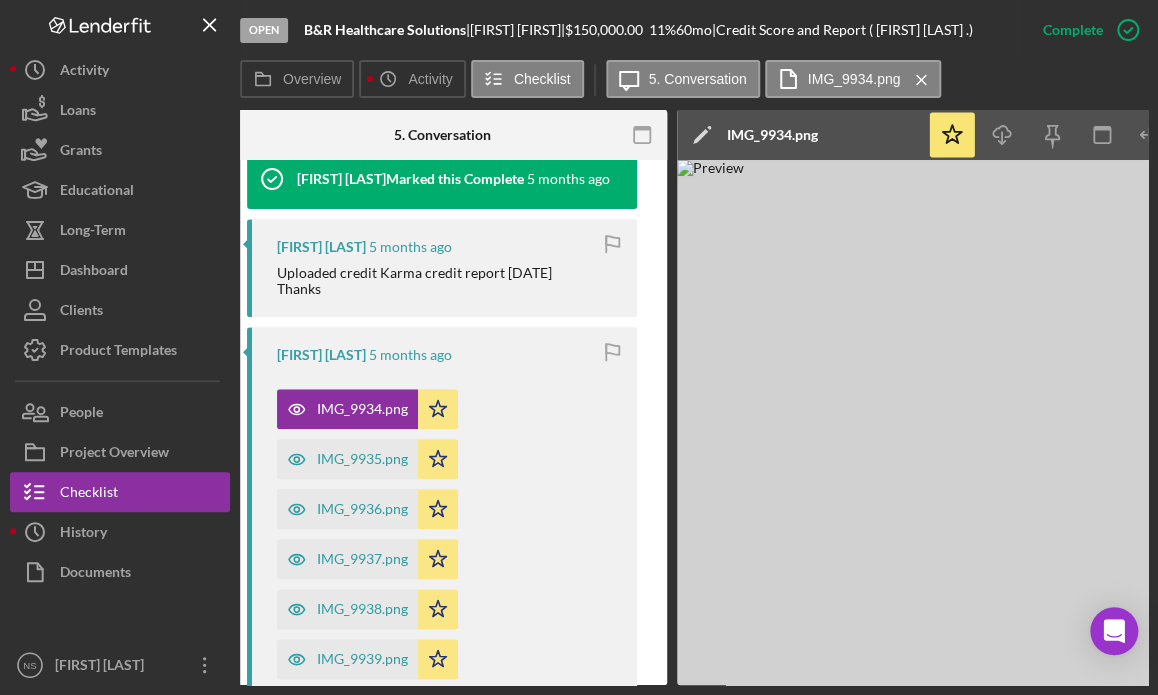 scroll, scrollTop: 0, scrollLeft: 392, axis: horizontal 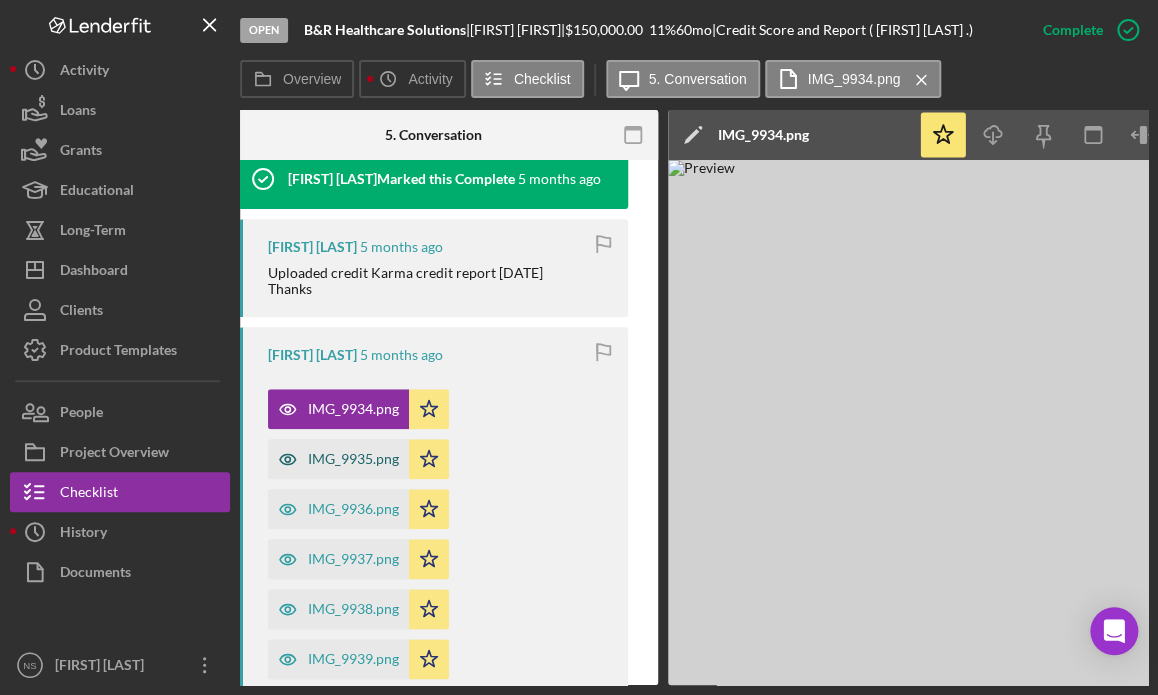 click on "IMG_9935.png" at bounding box center (353, 459) 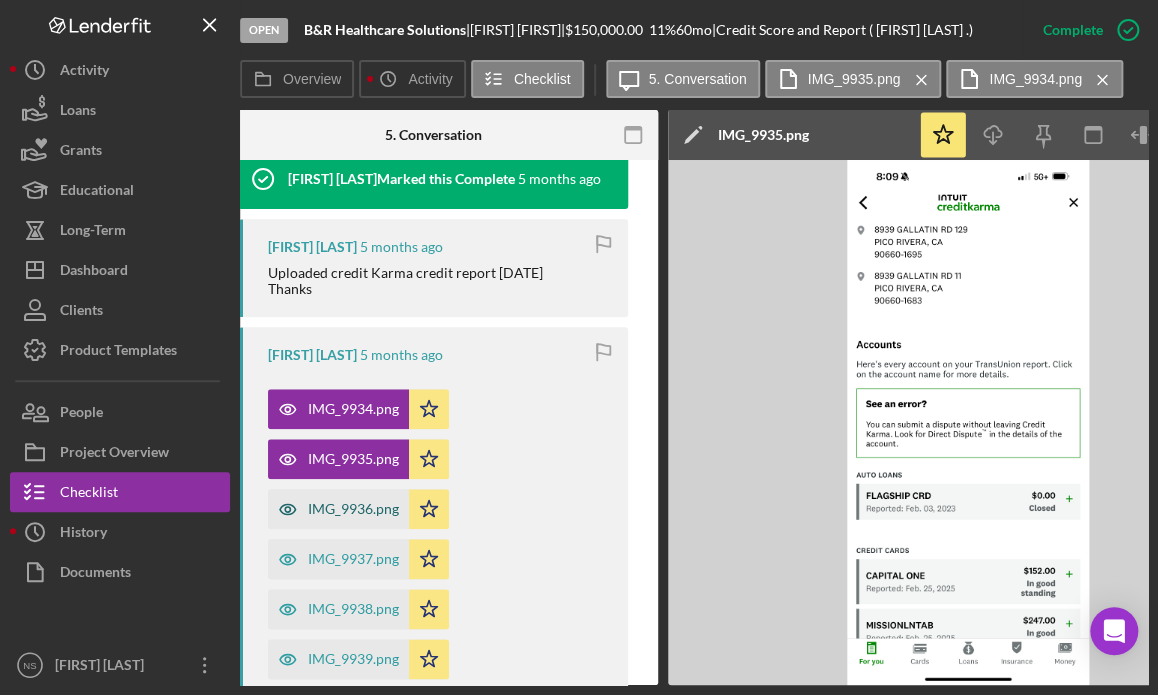click on "IMG_9936.png" at bounding box center [353, 509] 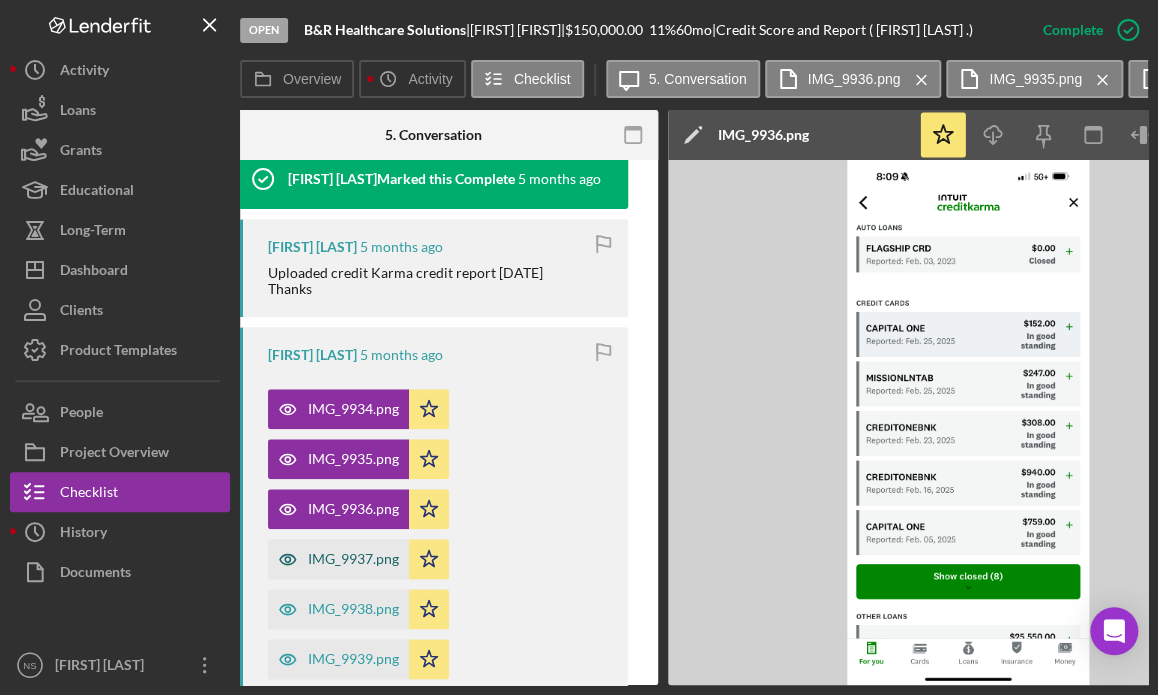 click on "IMG_9937.png" at bounding box center (353, 559) 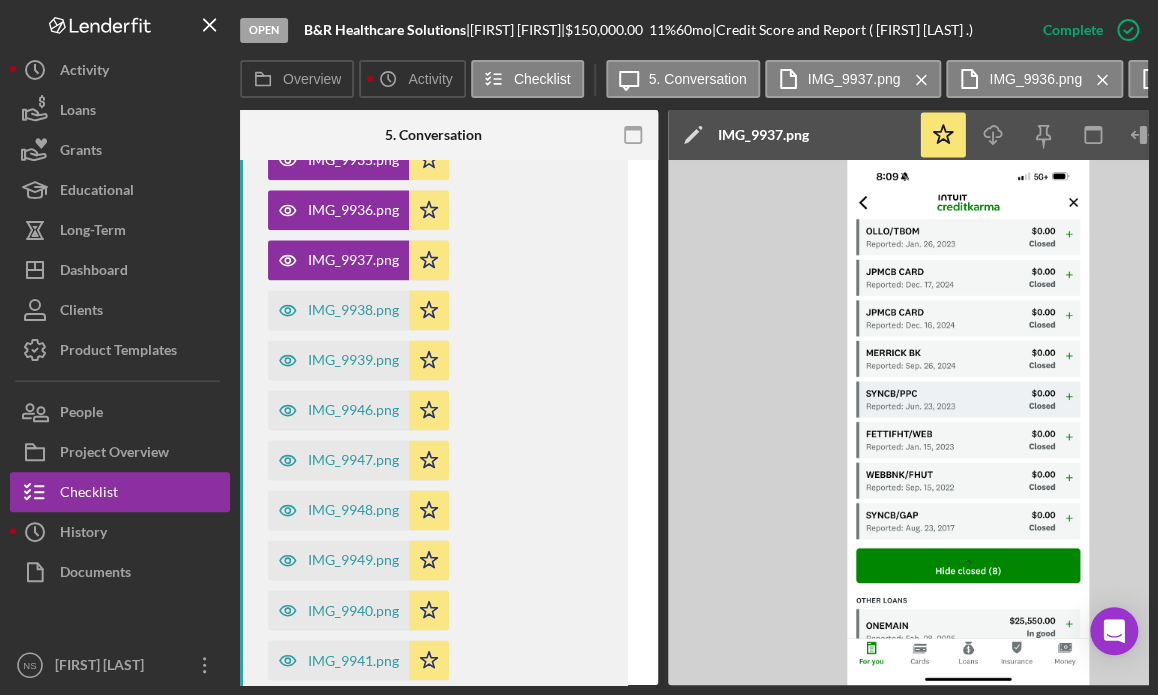 scroll, scrollTop: 1000, scrollLeft: 0, axis: vertical 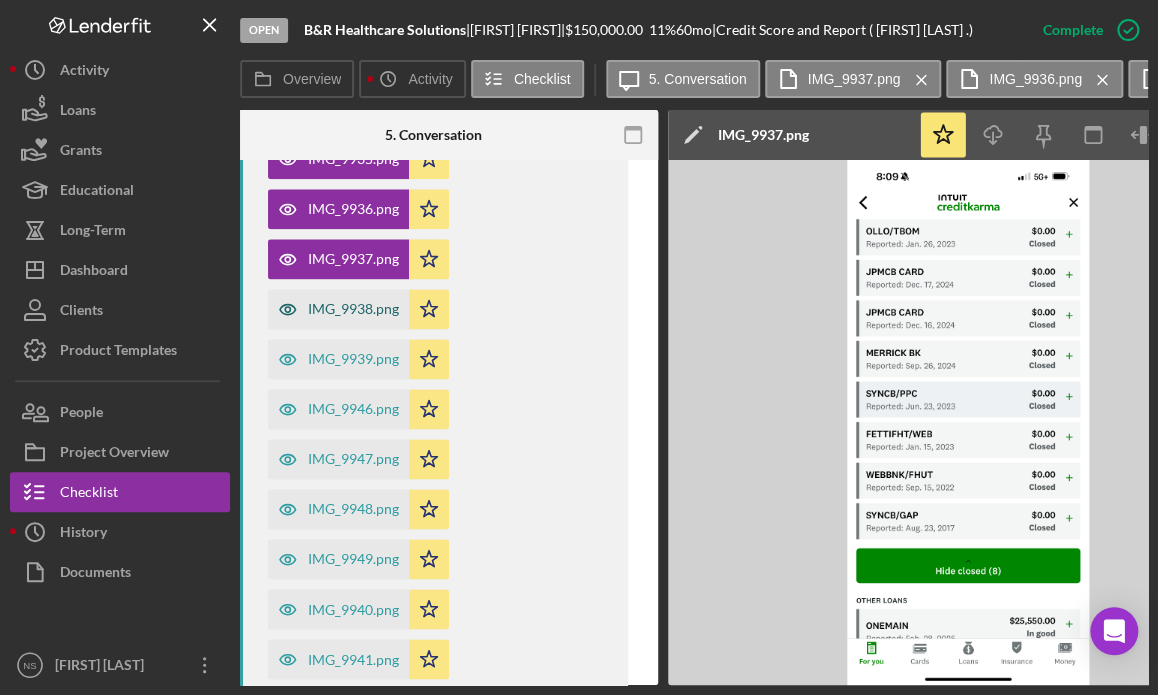 click on "IMG_9938.png" at bounding box center [353, 309] 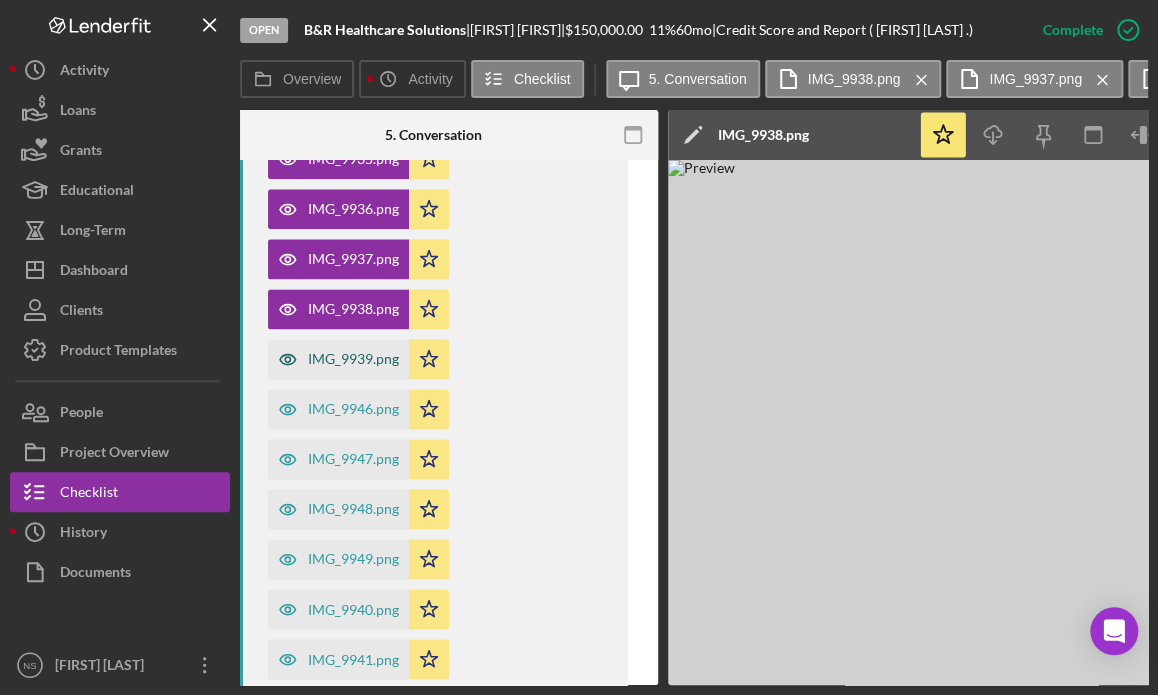 click on "IMG_9939.png" at bounding box center [338, 359] 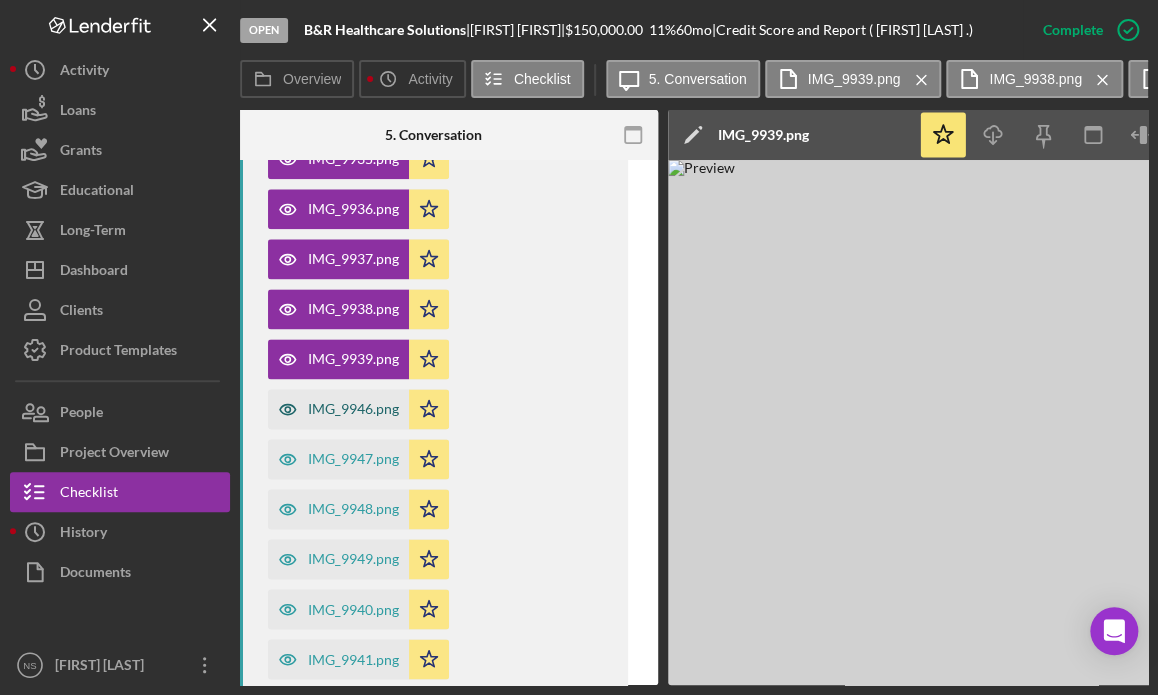 click on "IMG_9946.png" at bounding box center (338, 409) 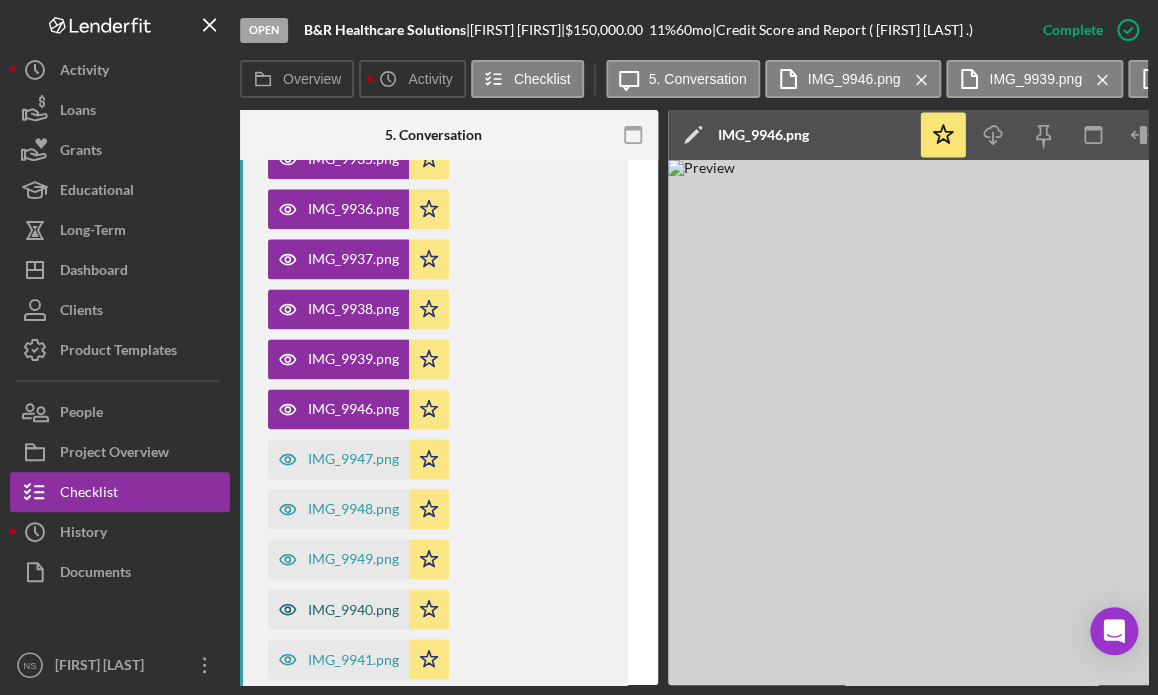 click on "IMG_9940.png" at bounding box center [353, 609] 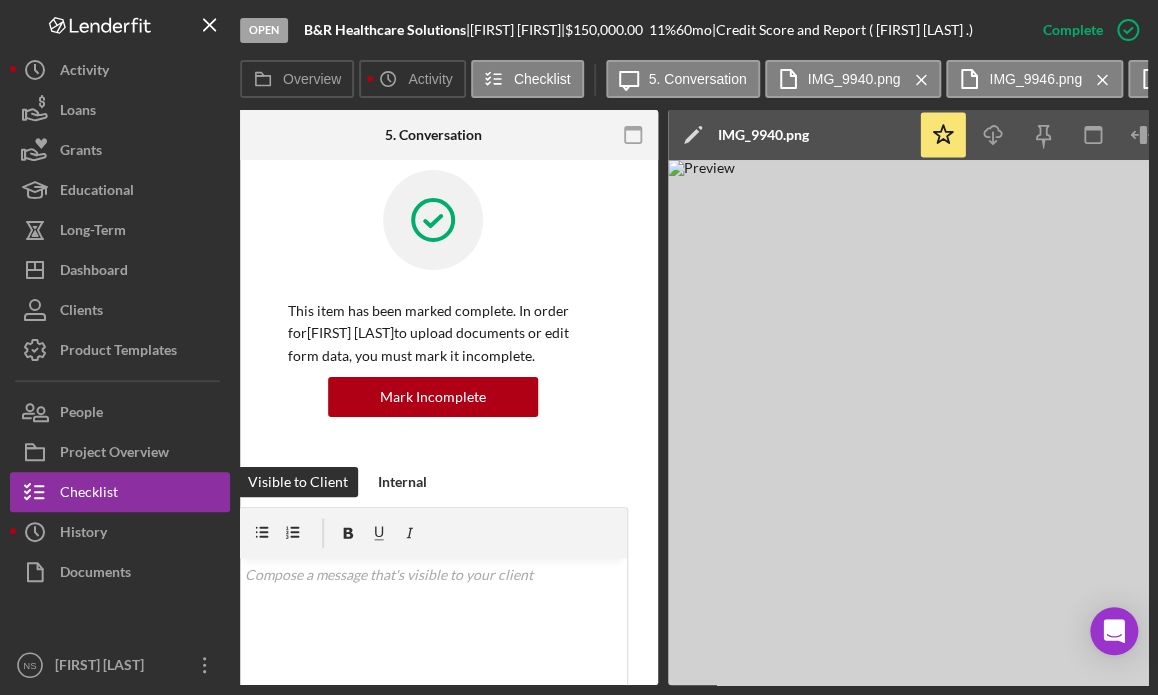scroll, scrollTop: 0, scrollLeft: 0, axis: both 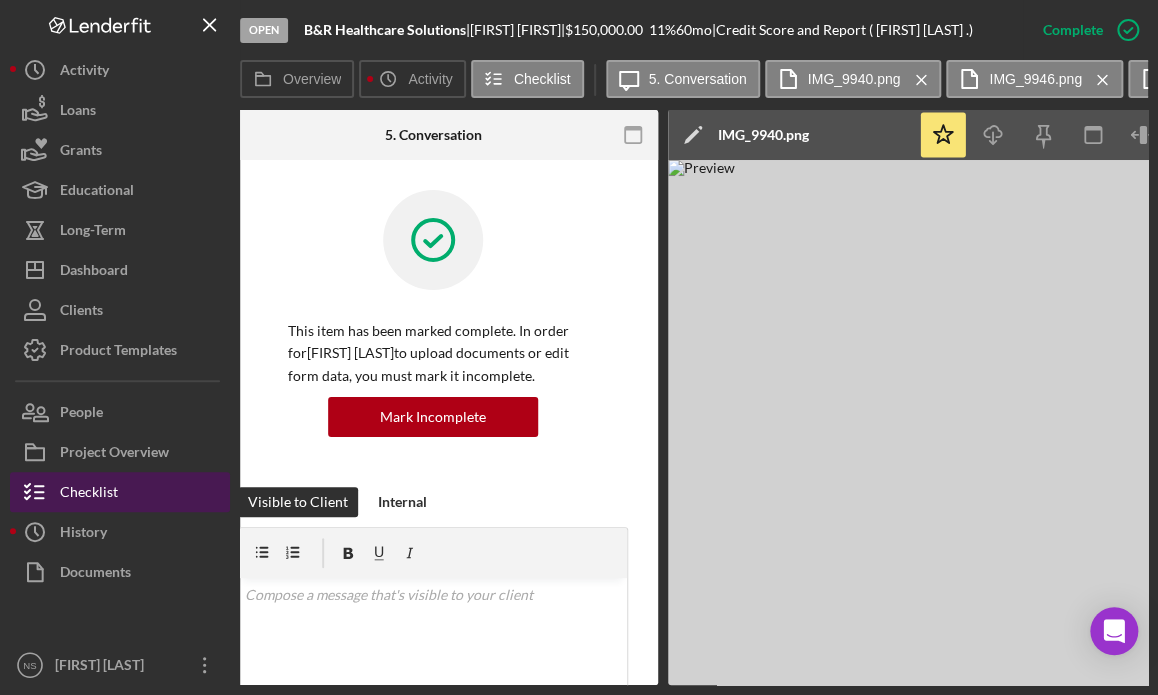 click on "Checklist" at bounding box center (89, 494) 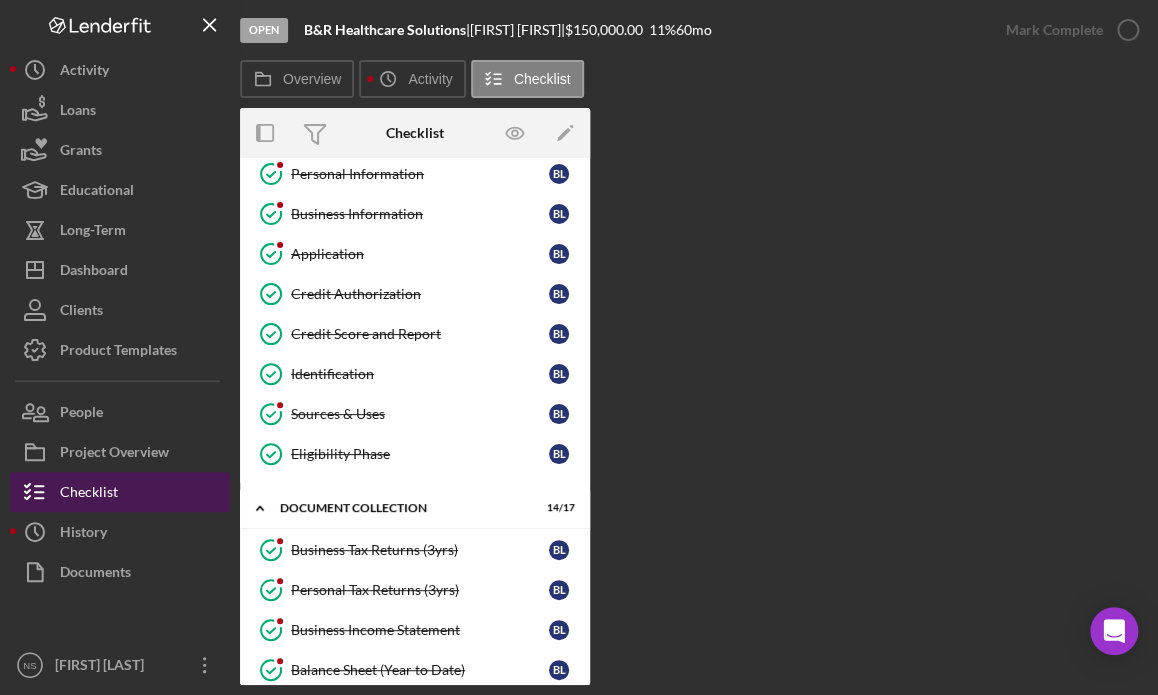 scroll, scrollTop: 0, scrollLeft: 0, axis: both 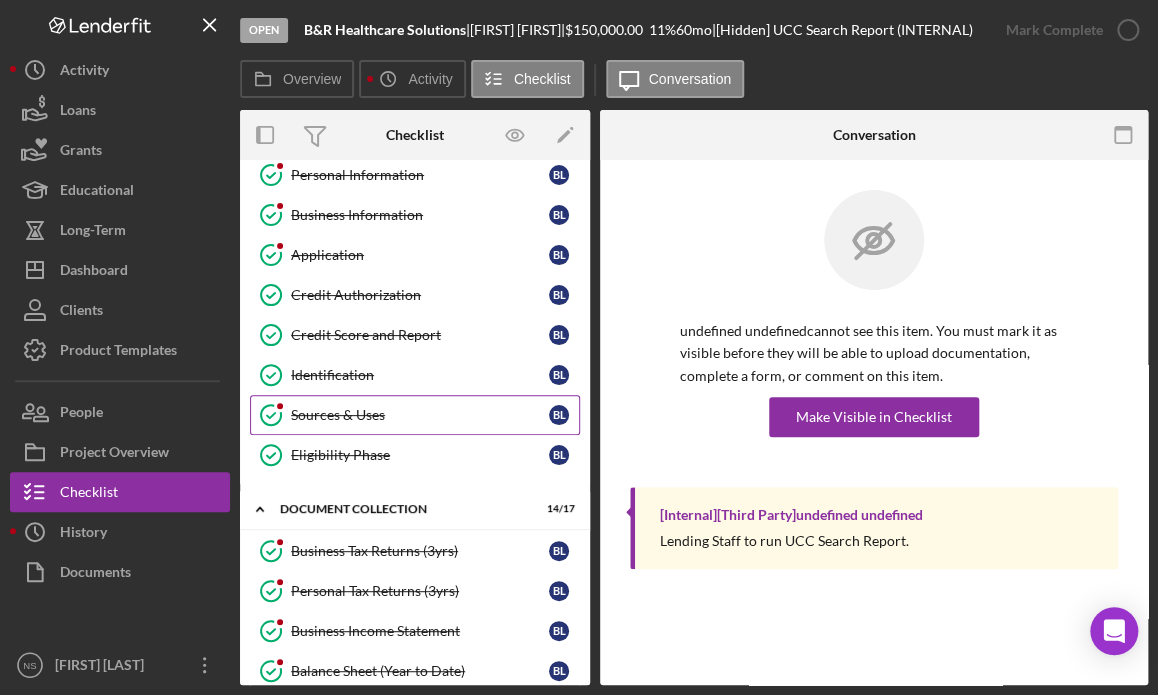 click on "Sources & Uses" at bounding box center [420, 415] 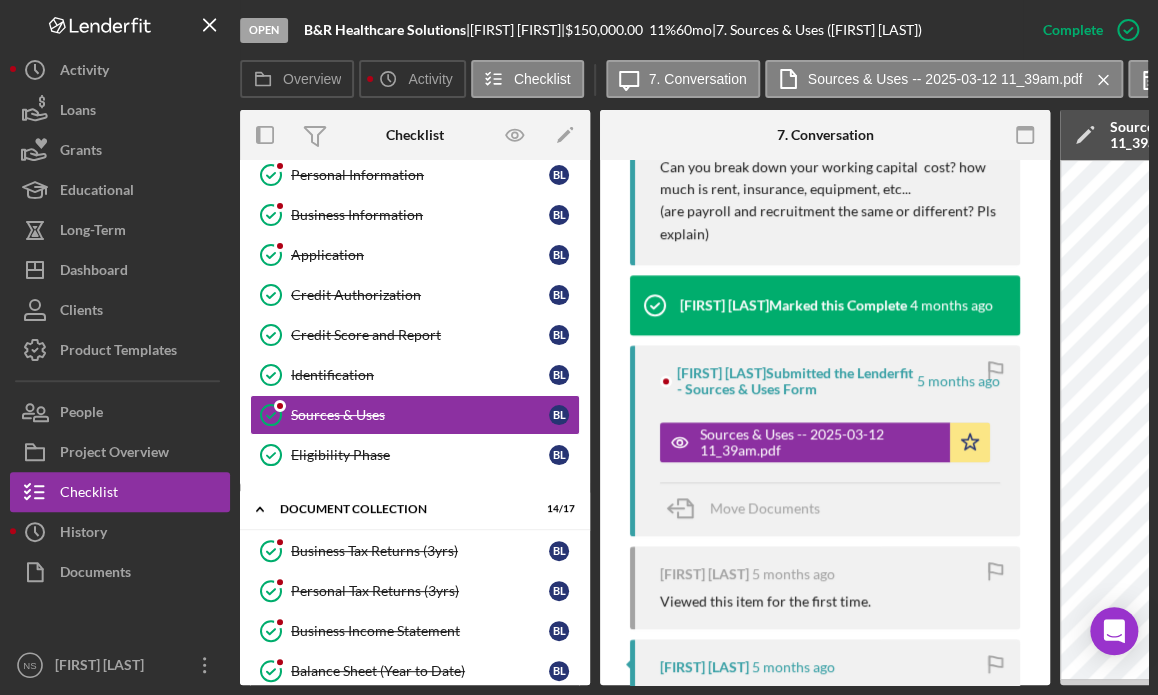scroll, scrollTop: 1200, scrollLeft: 0, axis: vertical 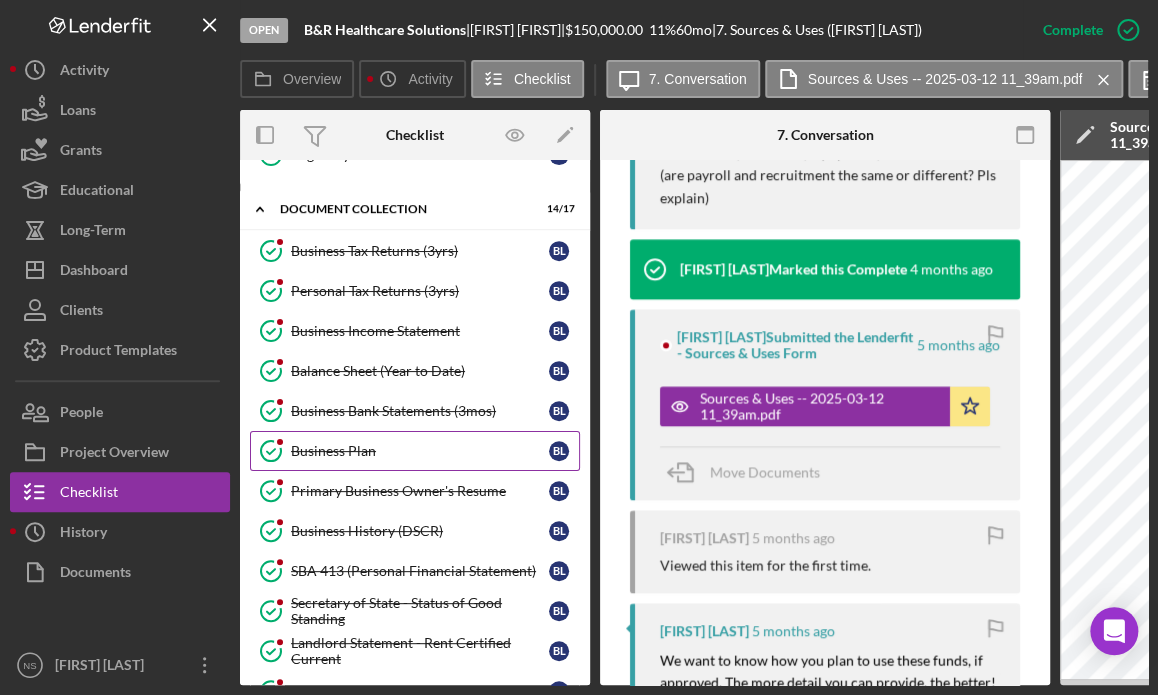 click on "Business Plan" at bounding box center [420, 451] 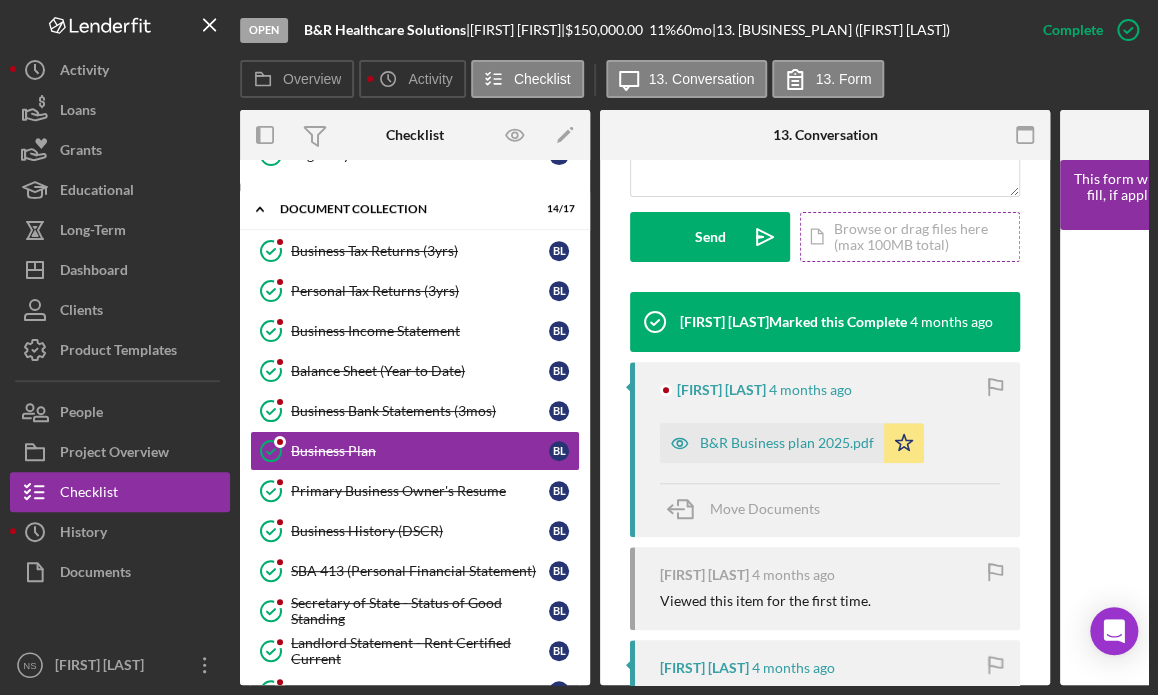scroll, scrollTop: 600, scrollLeft: 0, axis: vertical 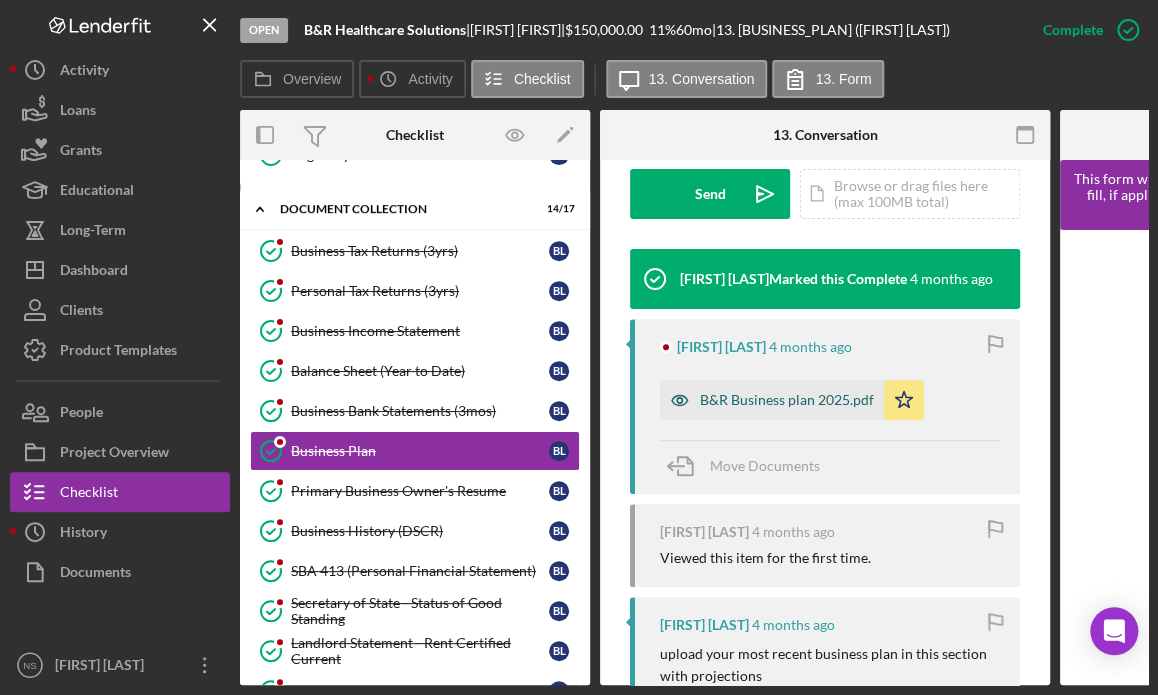 click on "B&R Business plan 2025.pdf" at bounding box center (772, 400) 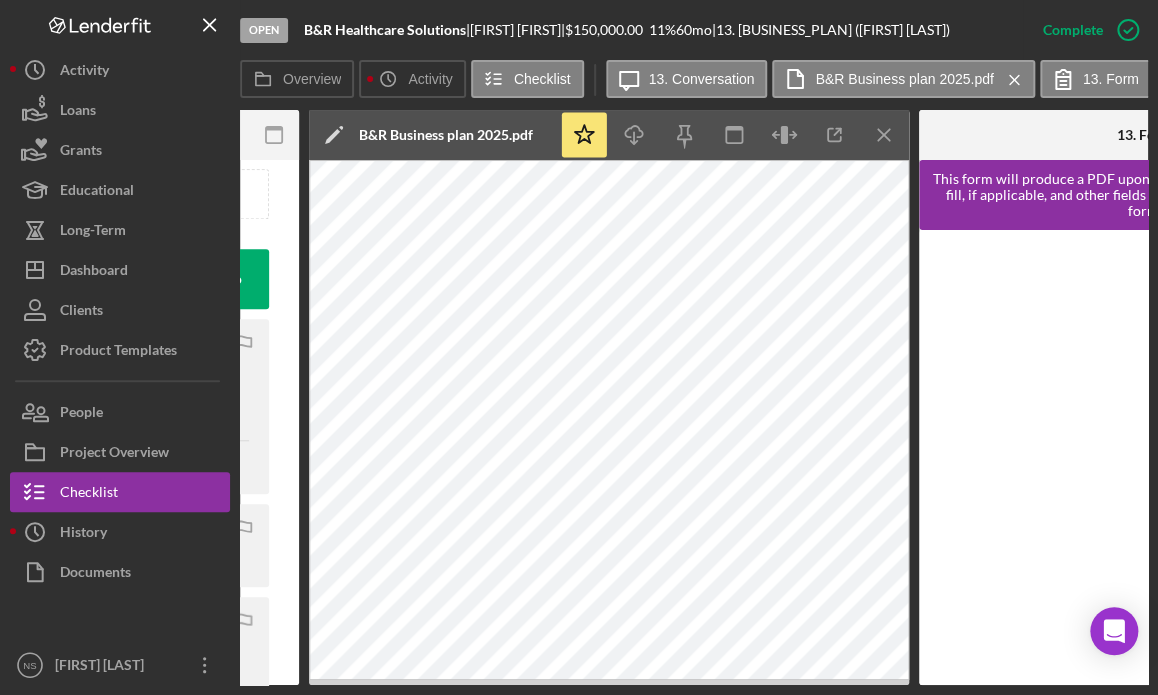 scroll, scrollTop: 0, scrollLeft: 647, axis: horizontal 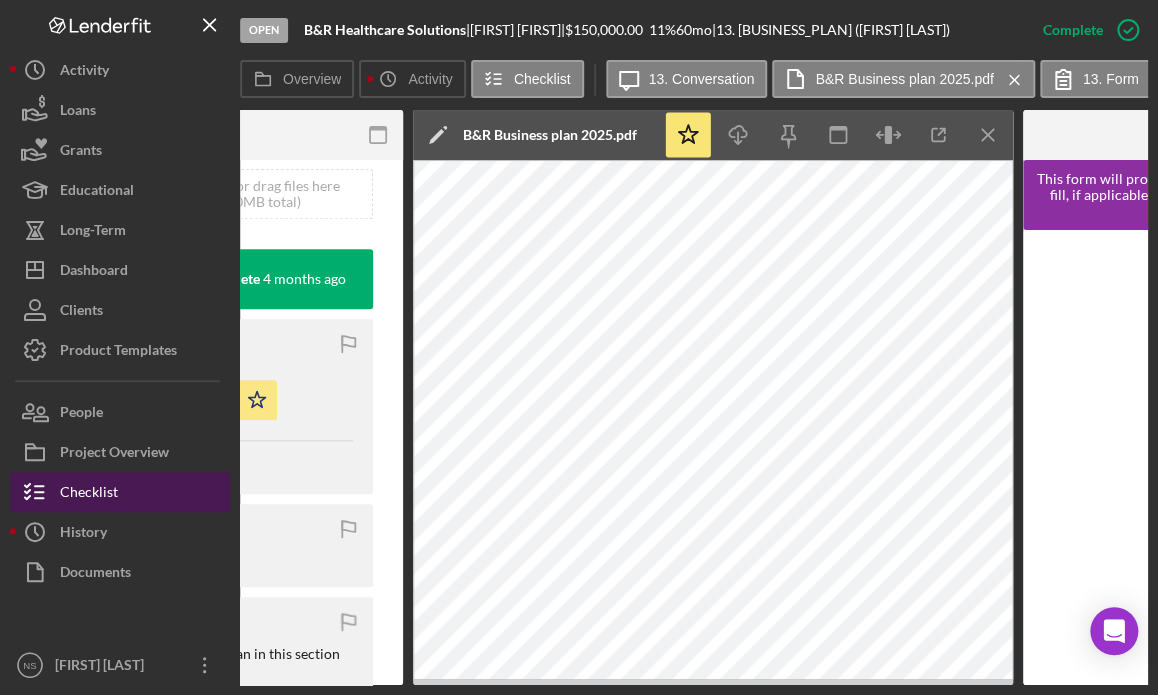 click on "Checklist" at bounding box center (89, 494) 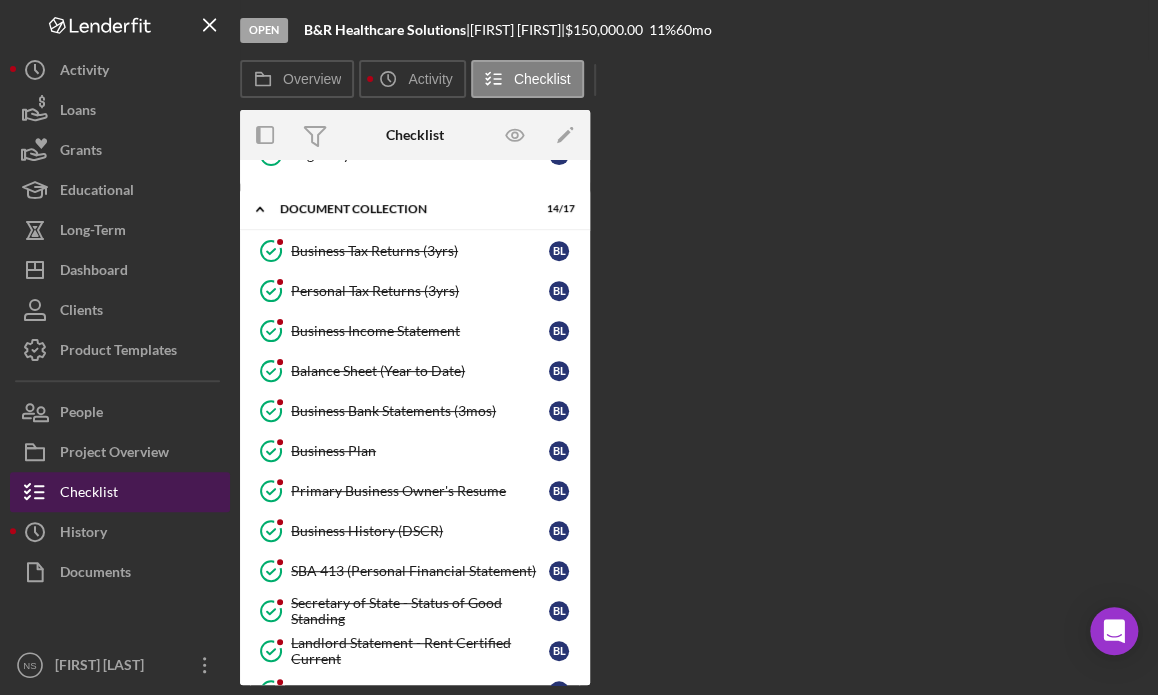 scroll, scrollTop: 0, scrollLeft: 0, axis: both 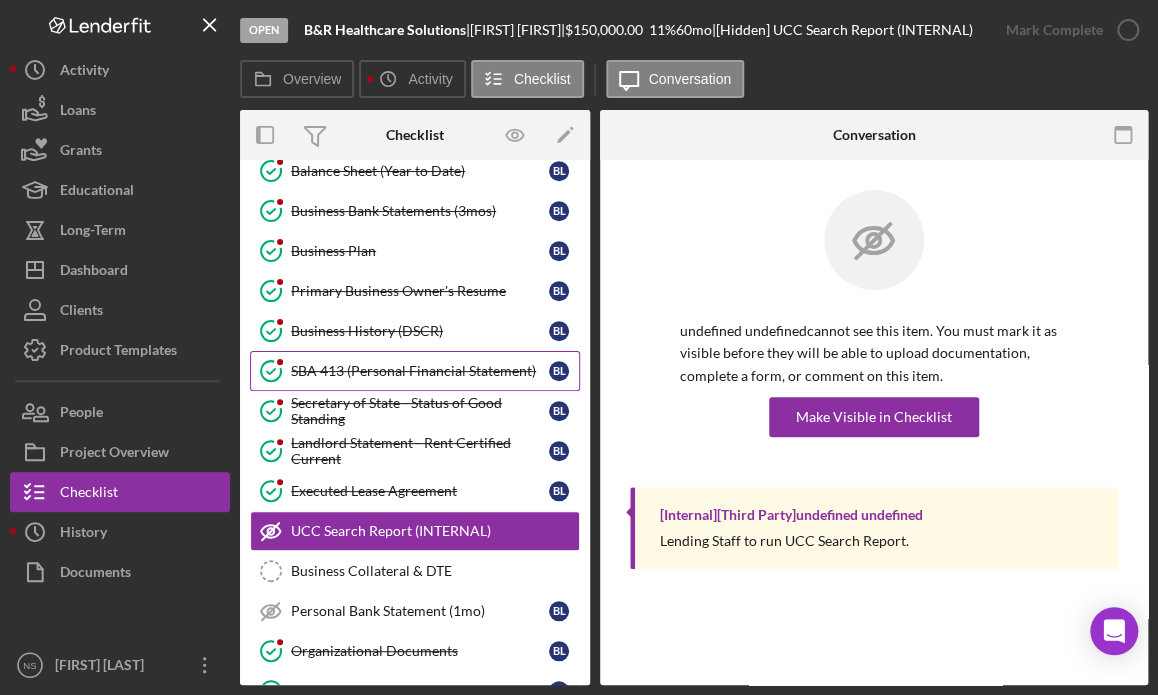 click on "SBA 413 (Personal Financial Statement)" at bounding box center [420, 371] 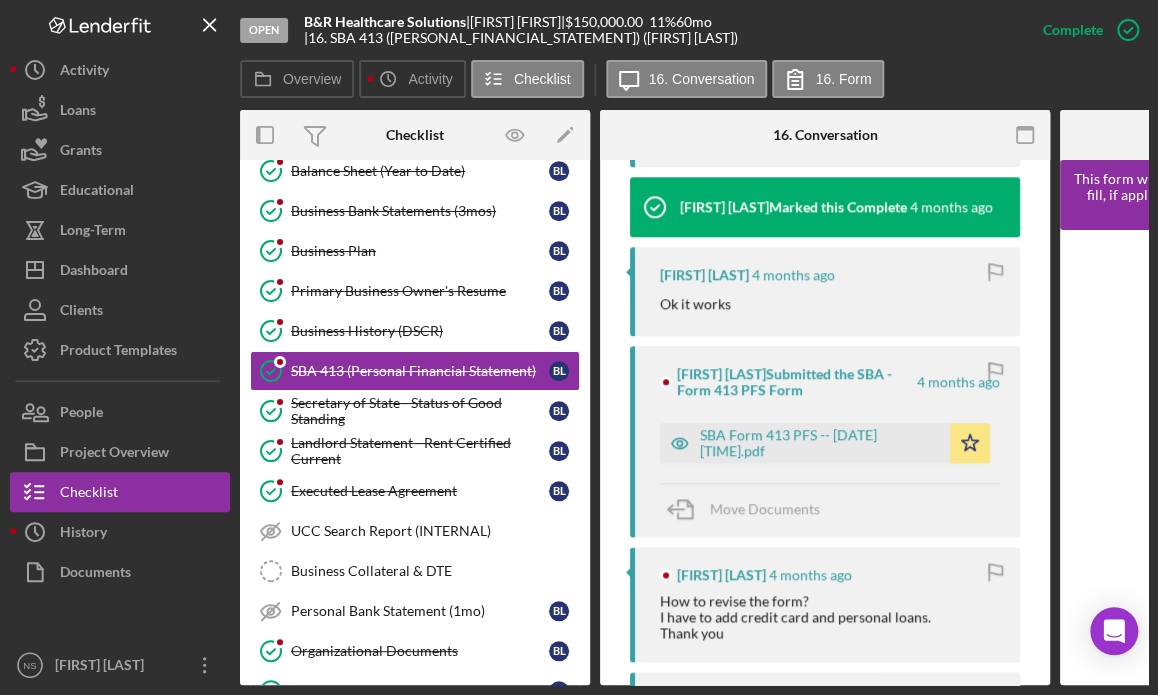 scroll, scrollTop: 800, scrollLeft: 0, axis: vertical 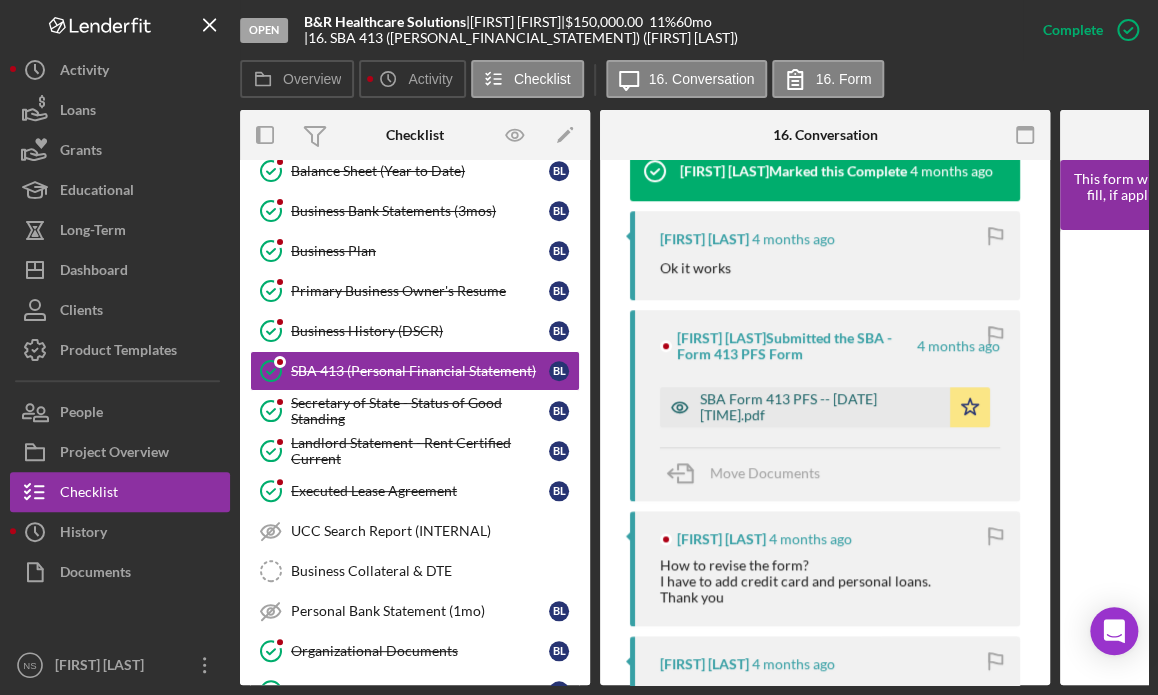 click on "SBA Form 413 PFS -- [DATE] [TIME].pdf" at bounding box center [820, 407] 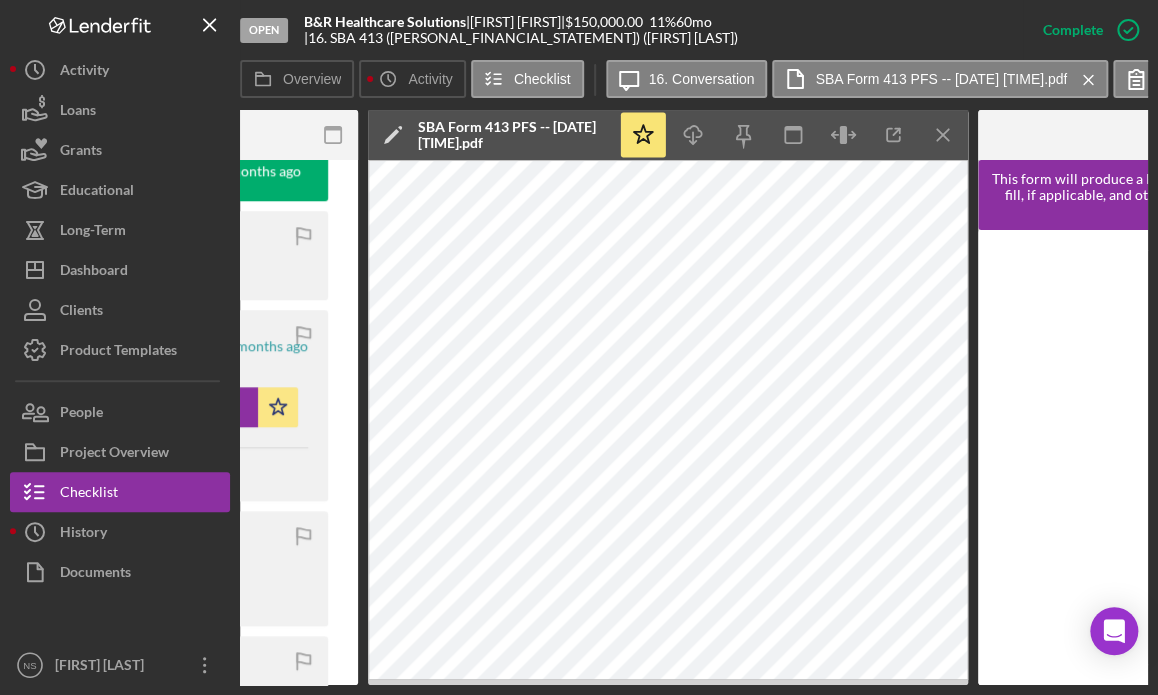 scroll, scrollTop: 0, scrollLeft: 752, axis: horizontal 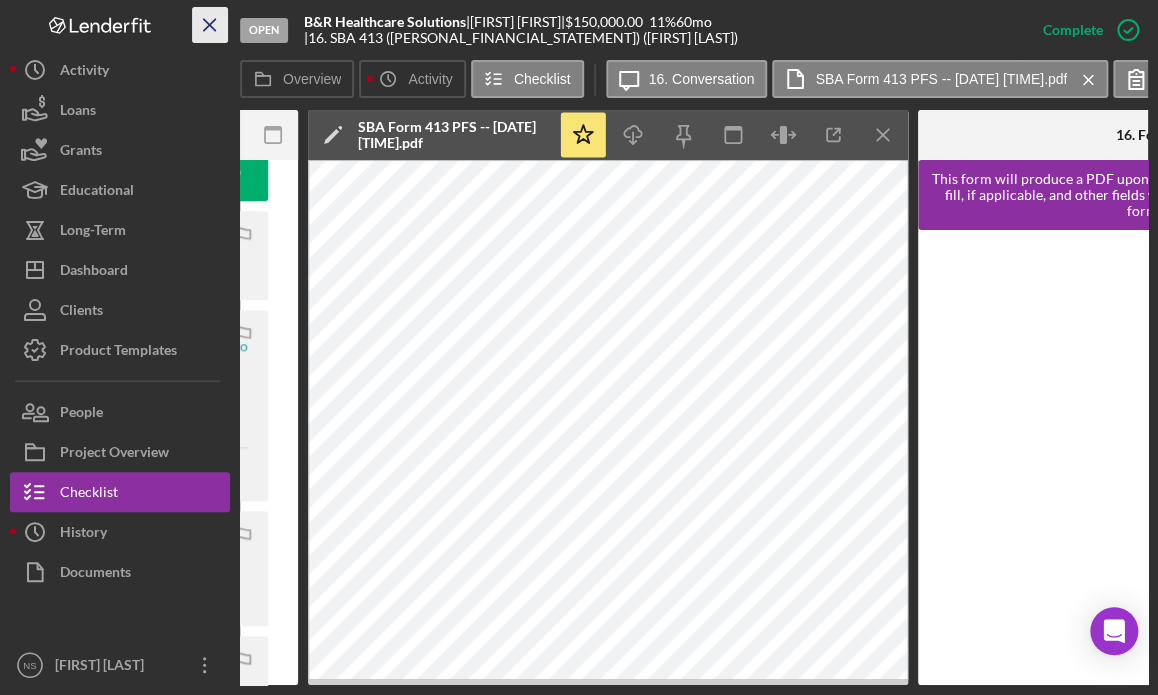click 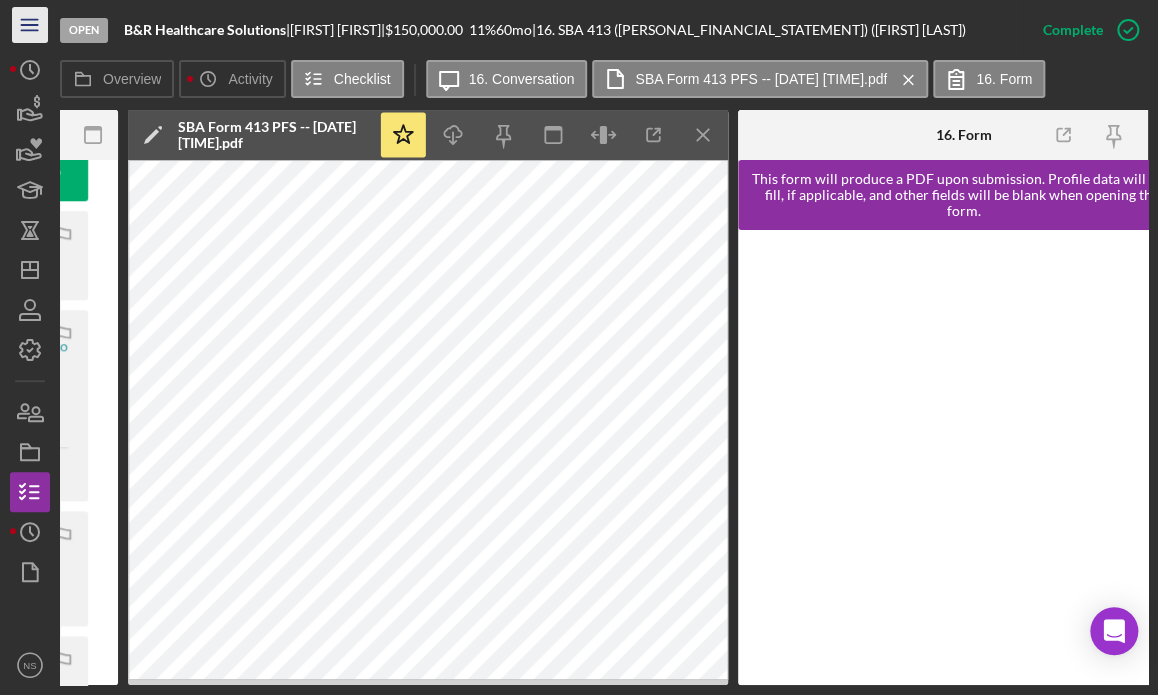 click on "Icon/Menu" 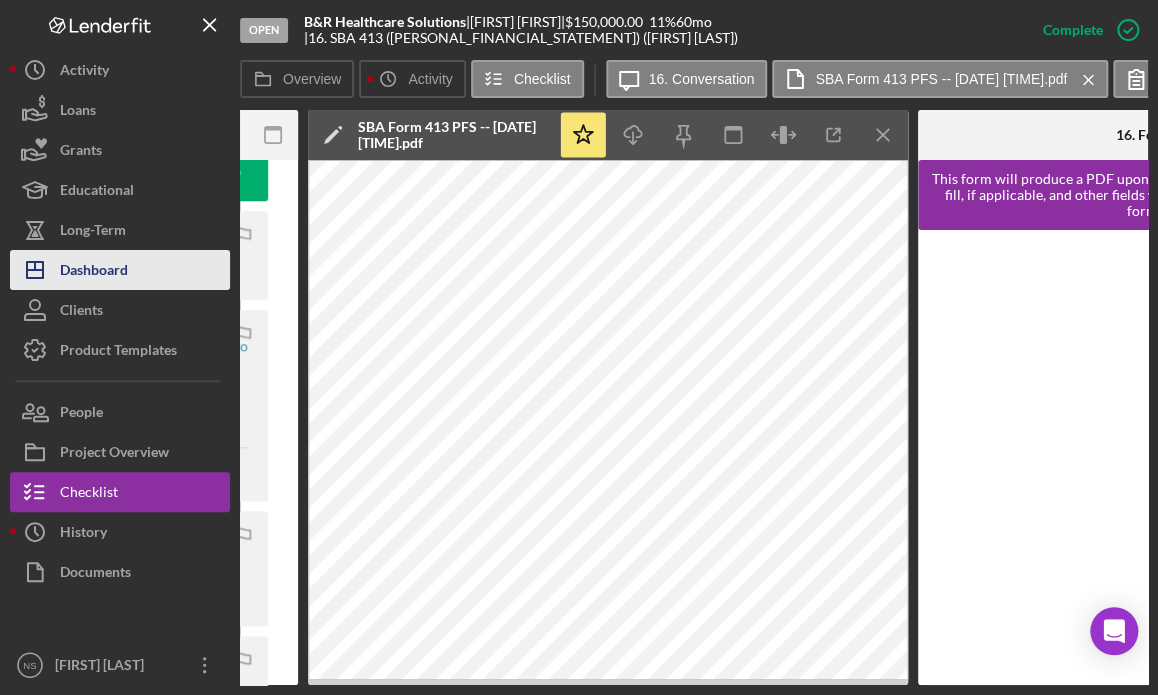 click on "Icon/Dashboard Dashboard" at bounding box center [120, 270] 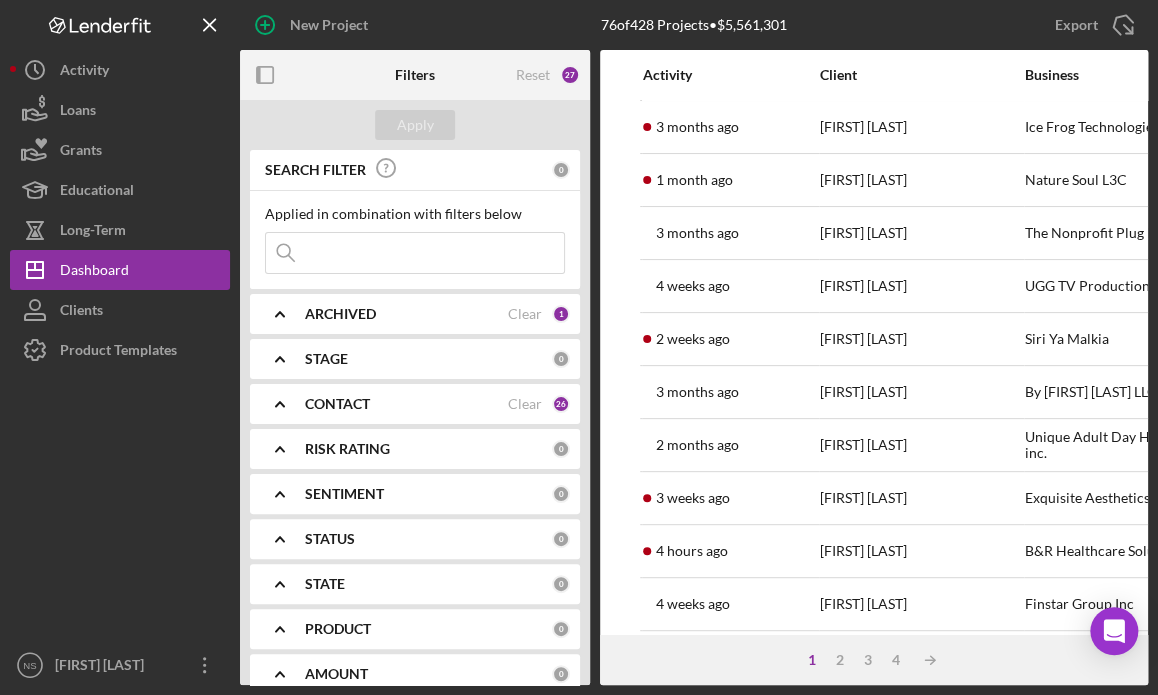 click at bounding box center (415, 253) 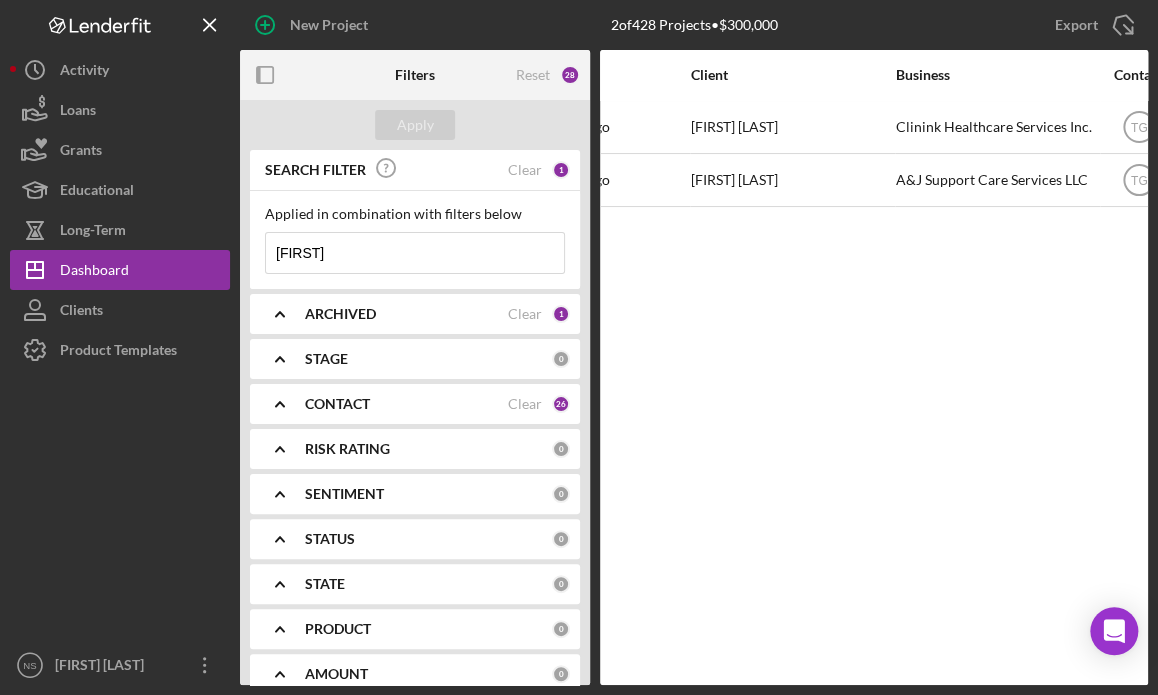 scroll, scrollTop: 0, scrollLeft: 0, axis: both 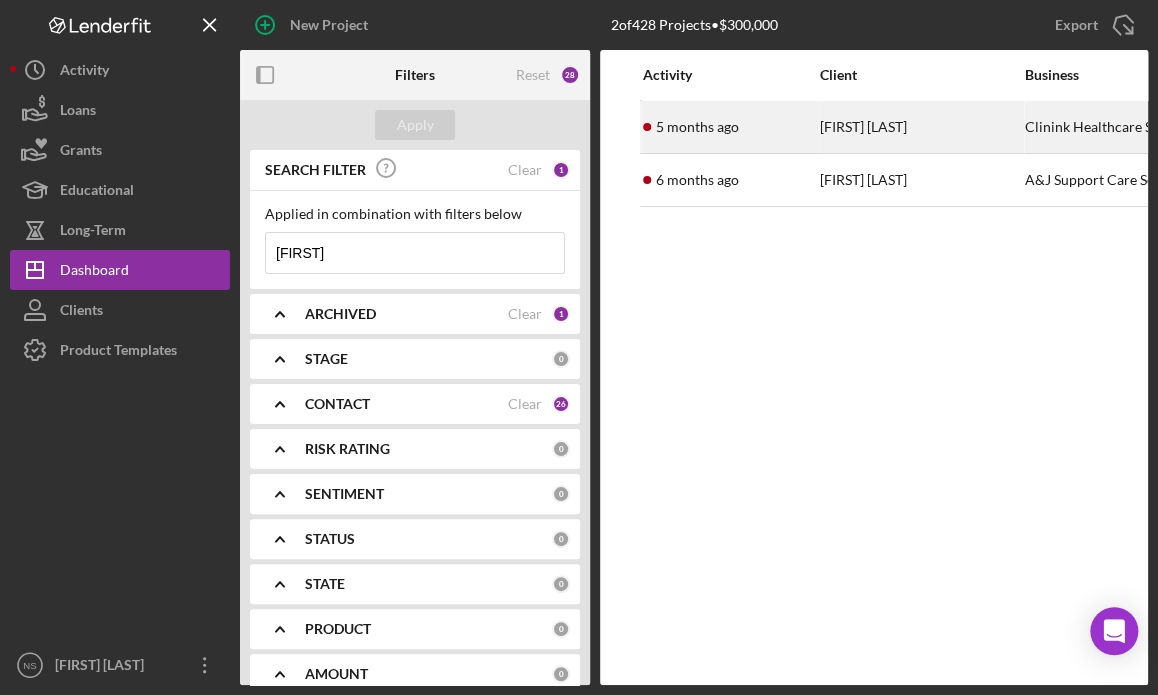 type on "[FIRST]" 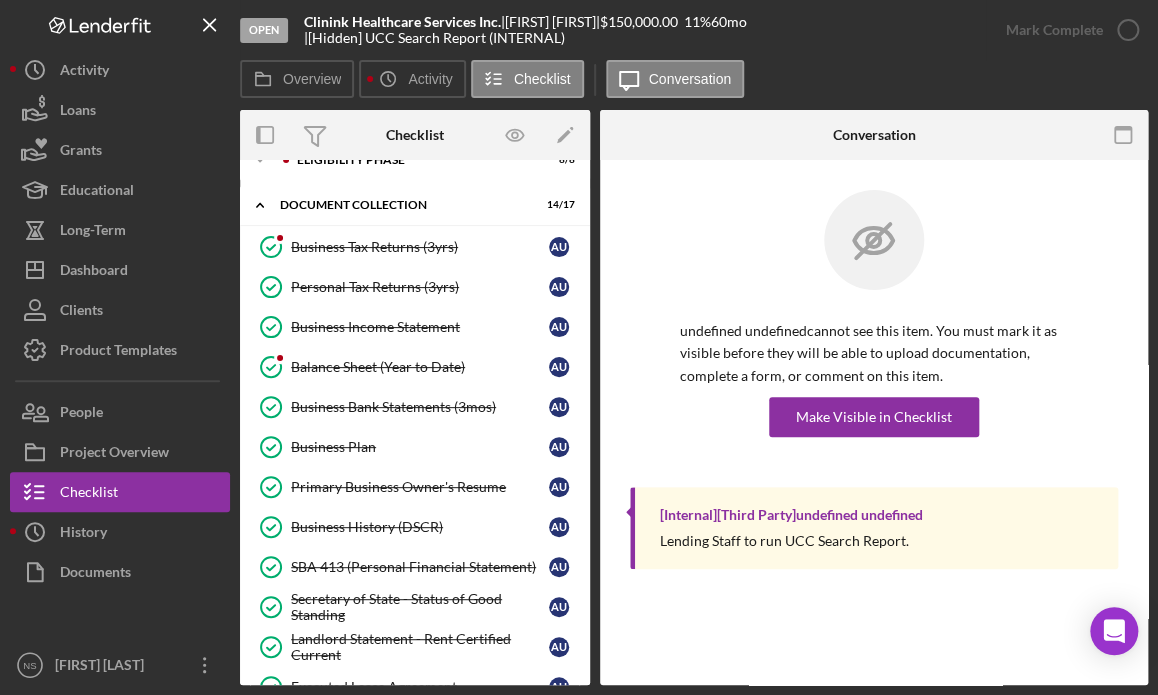 scroll, scrollTop: 0, scrollLeft: 0, axis: both 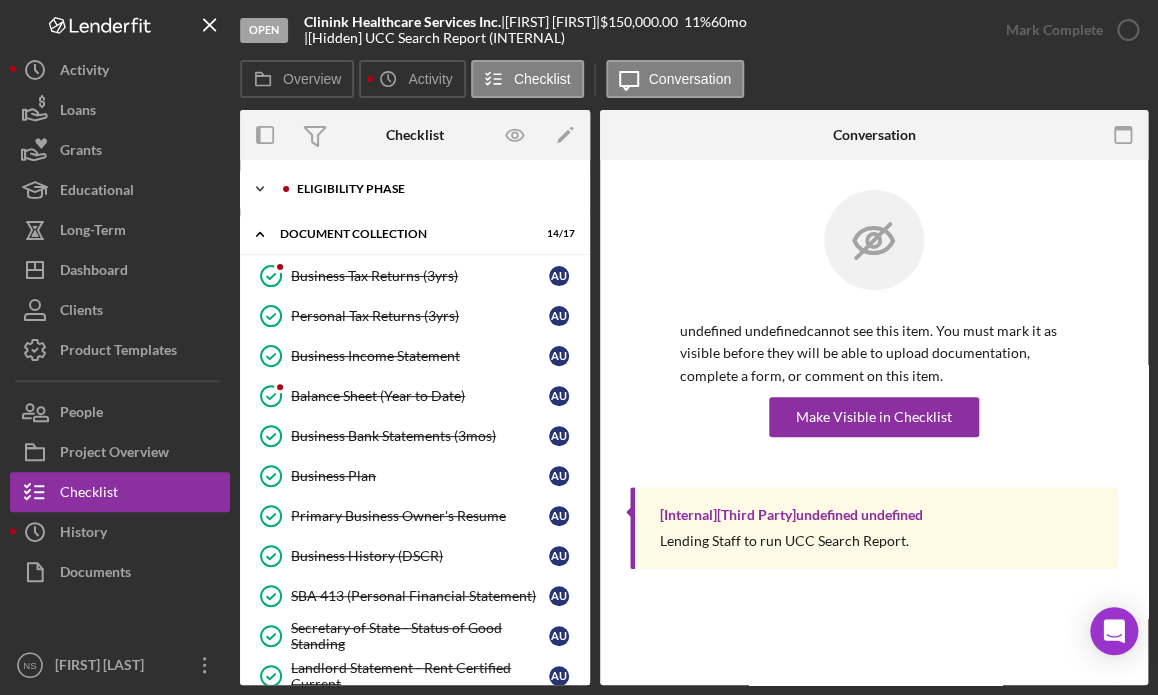 click on "Eligibility Phase" at bounding box center (431, 189) 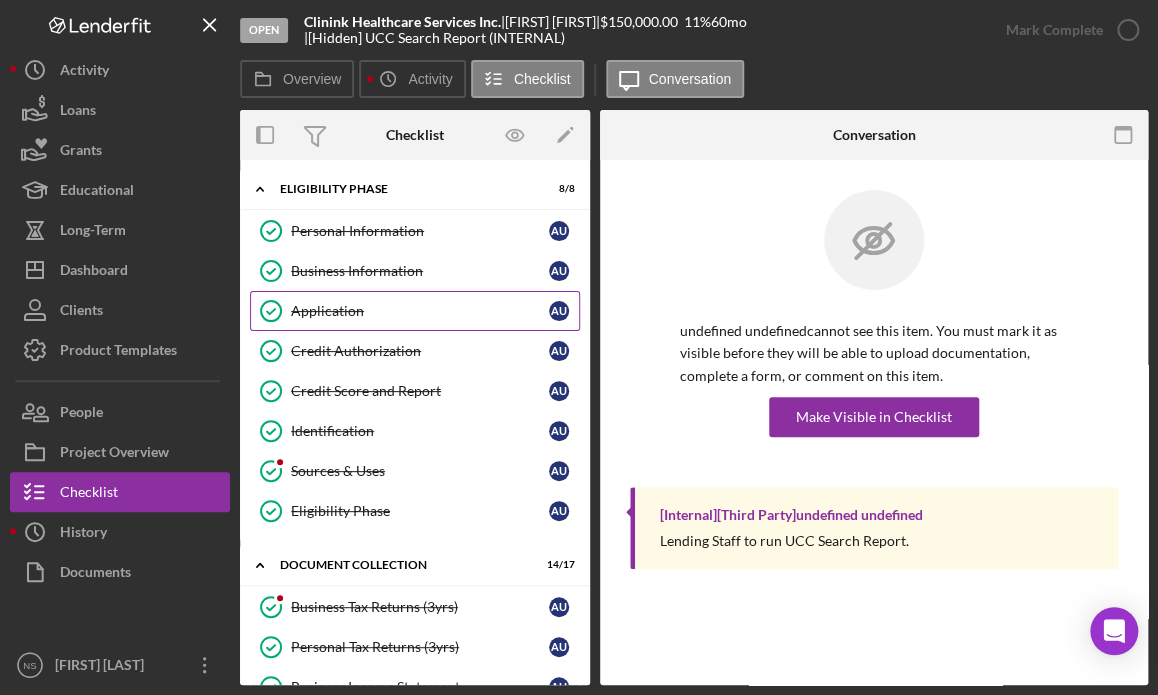click on "Application" at bounding box center [420, 311] 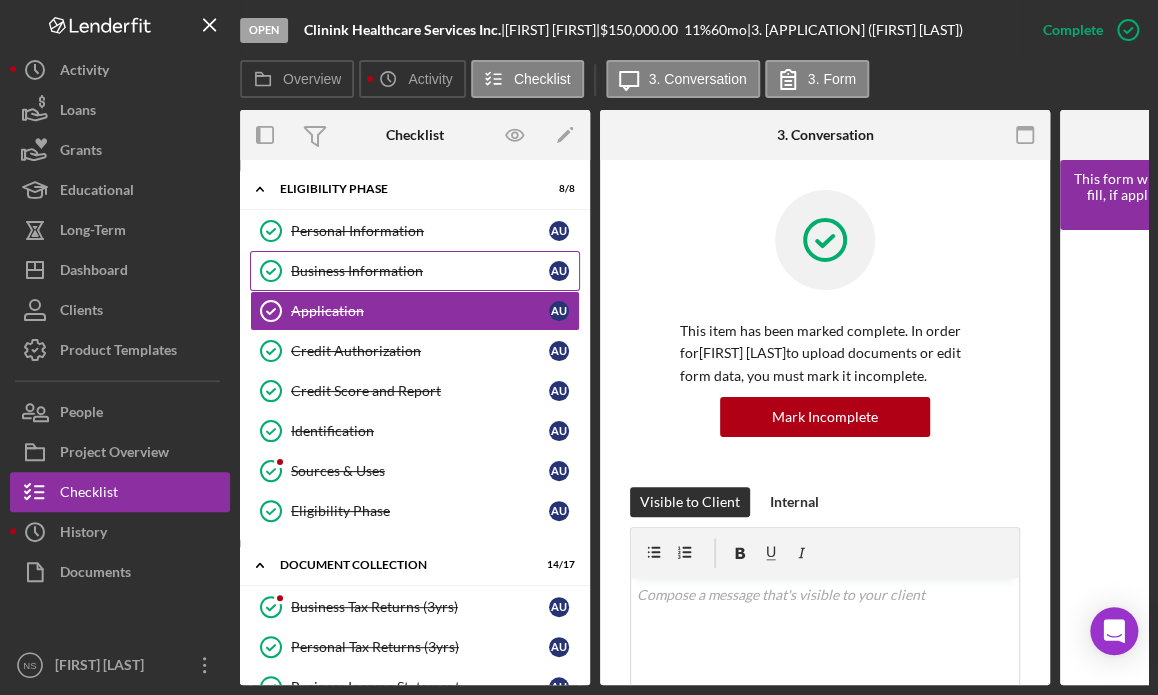 click on "Business Information" at bounding box center [420, 271] 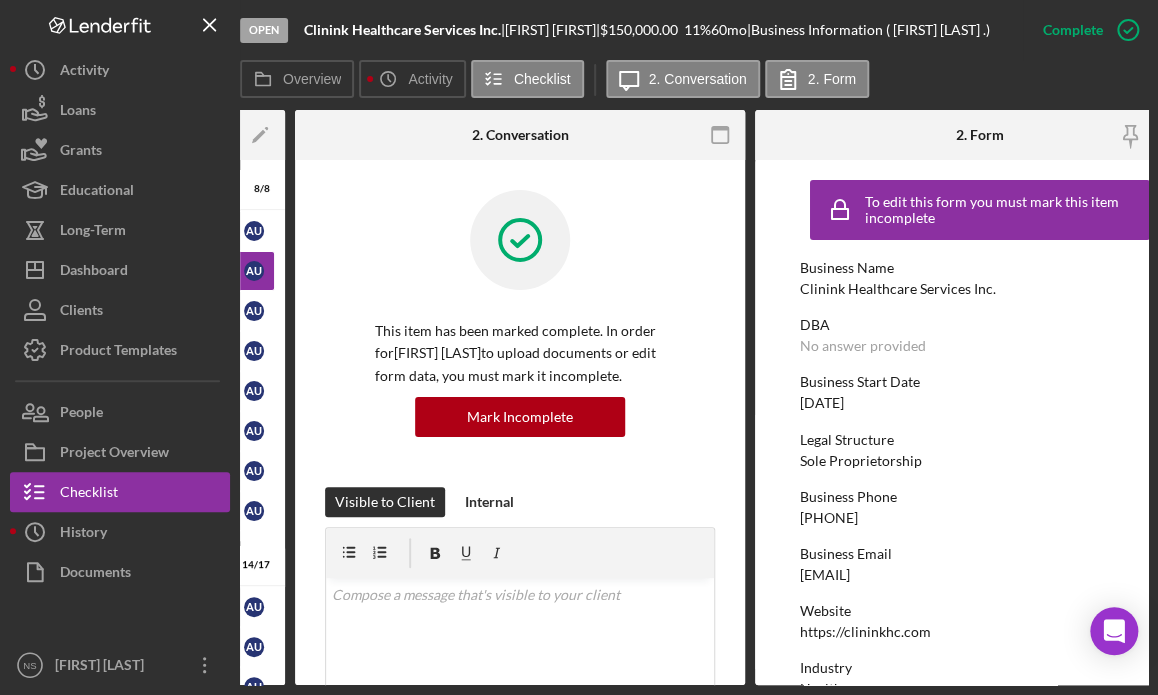 scroll, scrollTop: 0, scrollLeft: 329, axis: horizontal 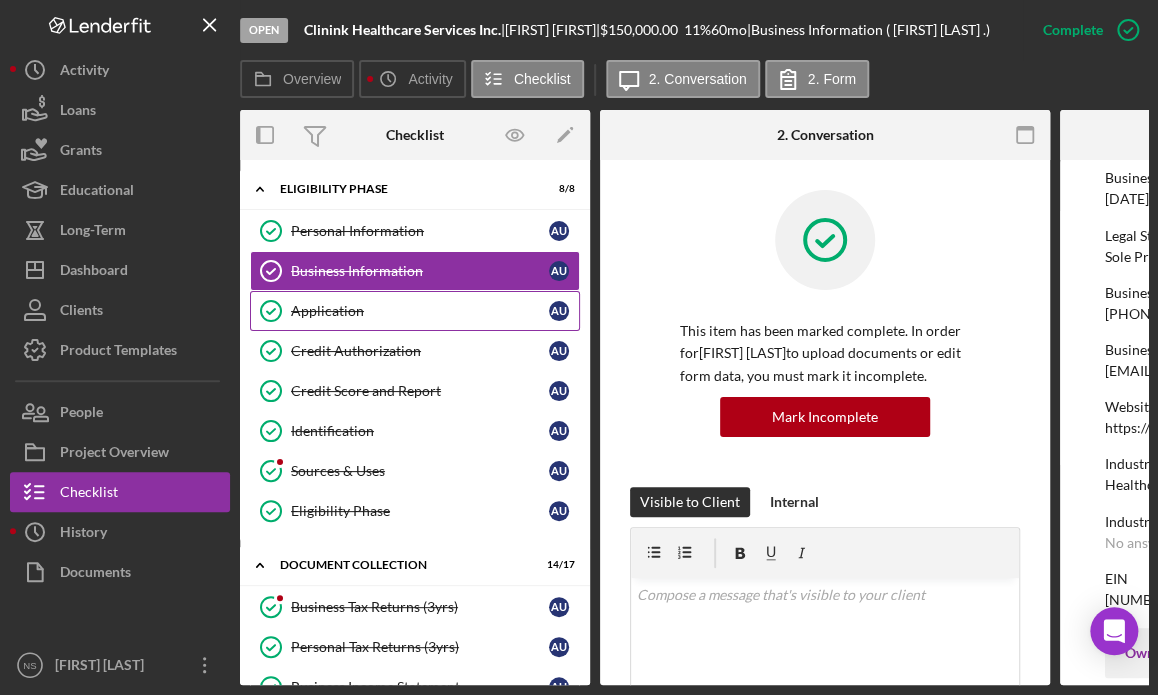 click on "Application" at bounding box center (420, 311) 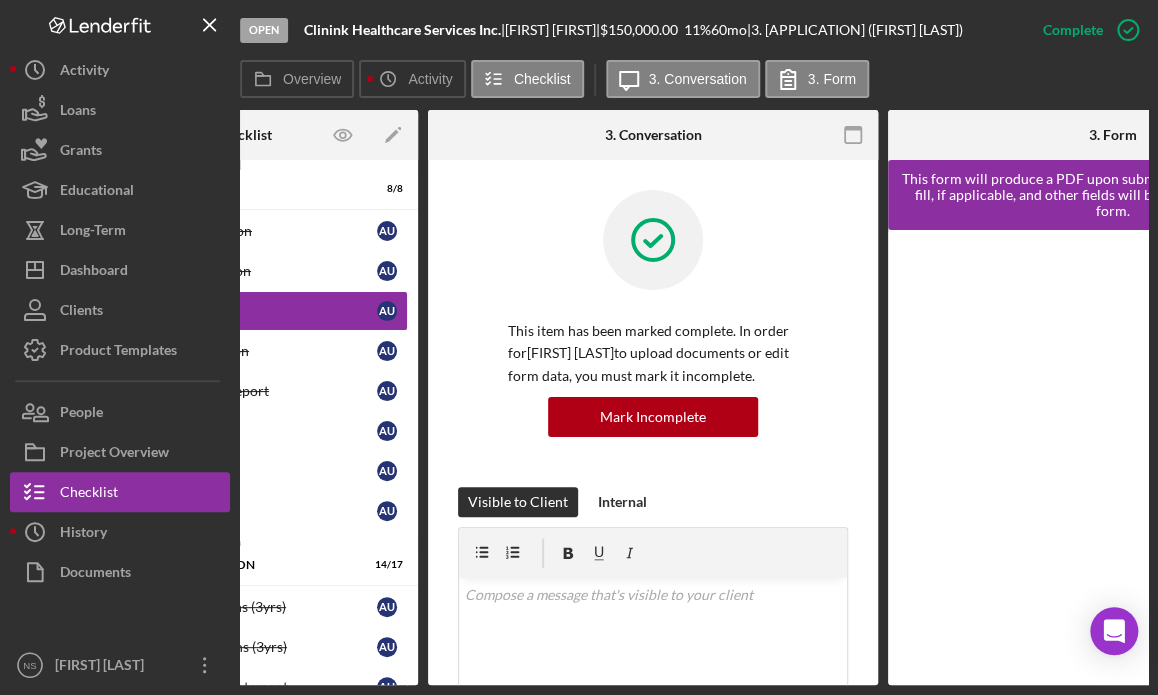 scroll, scrollTop: 0, scrollLeft: 362, axis: horizontal 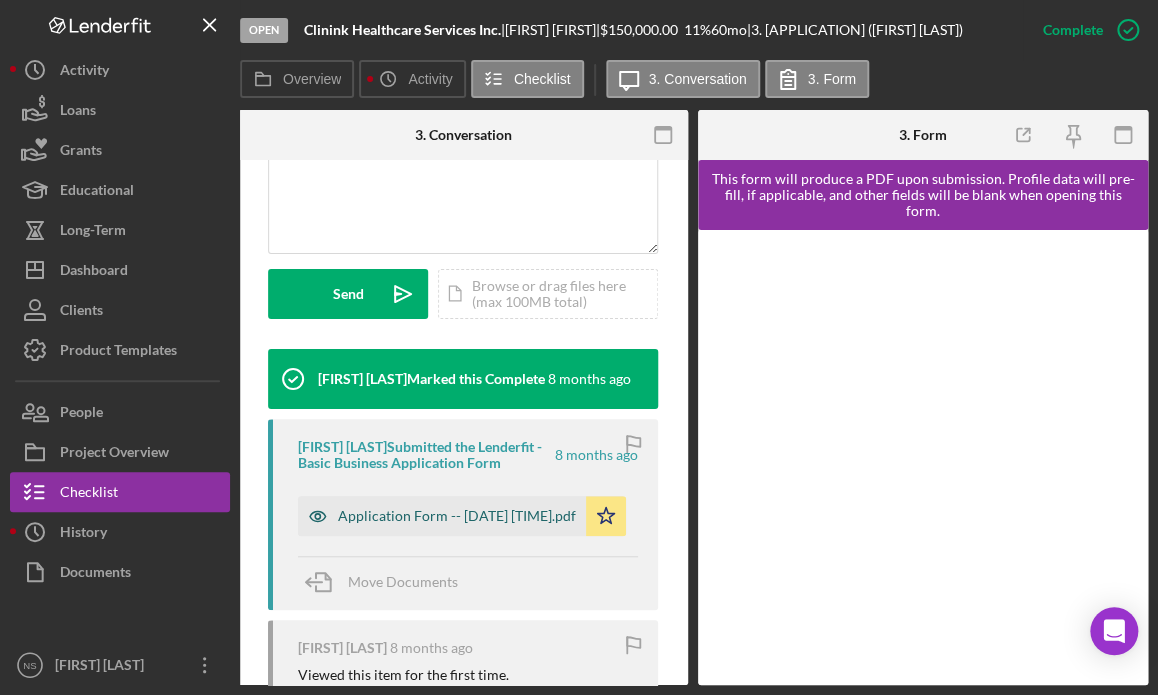click on "Application Form -- [DATE] [TIME].pdf" at bounding box center (457, 516) 